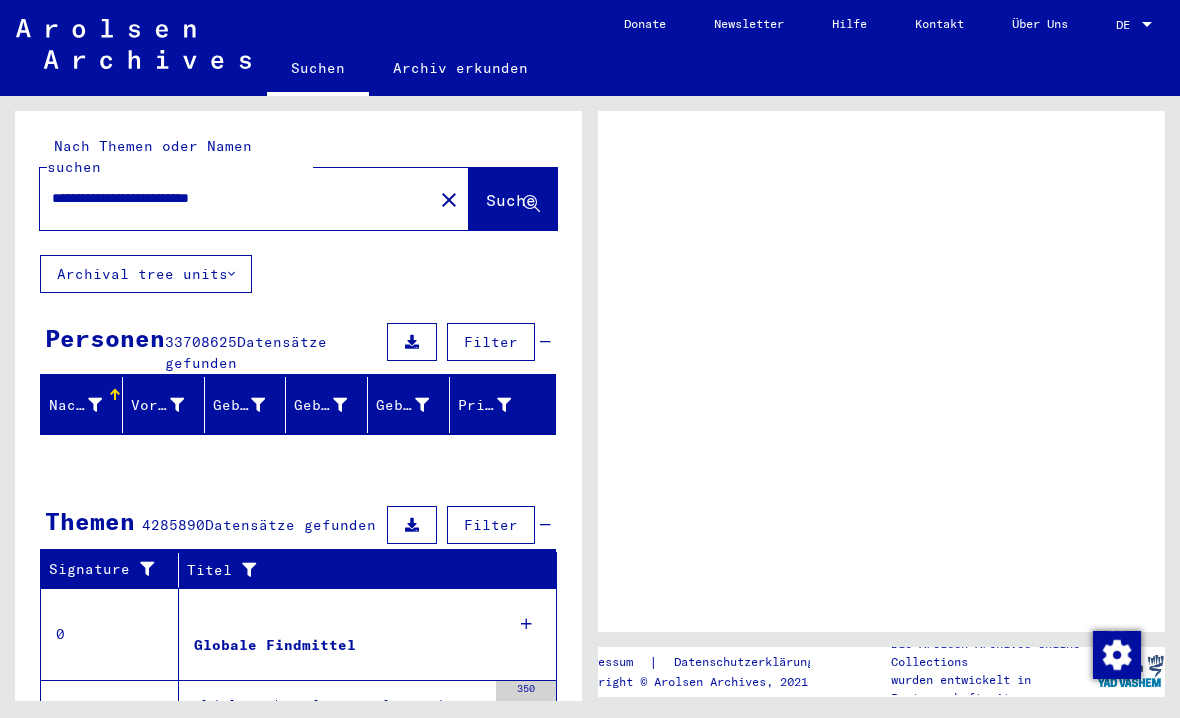scroll, scrollTop: 0, scrollLeft: 0, axis: both 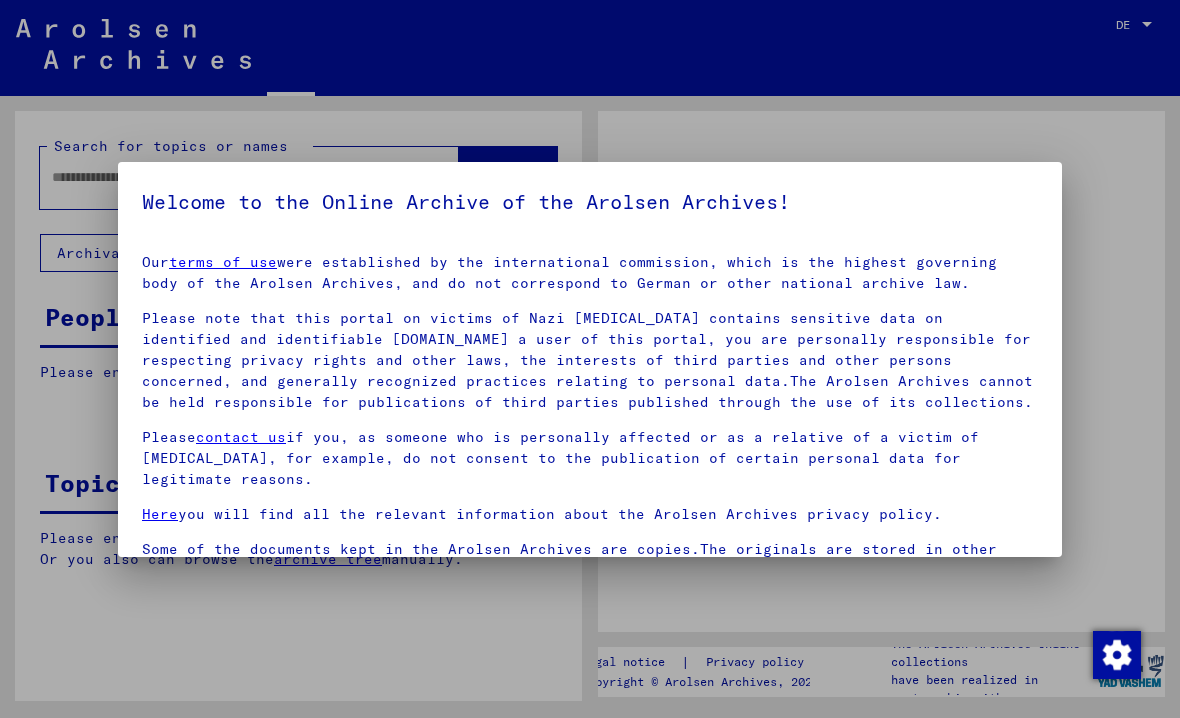 type on "**********" 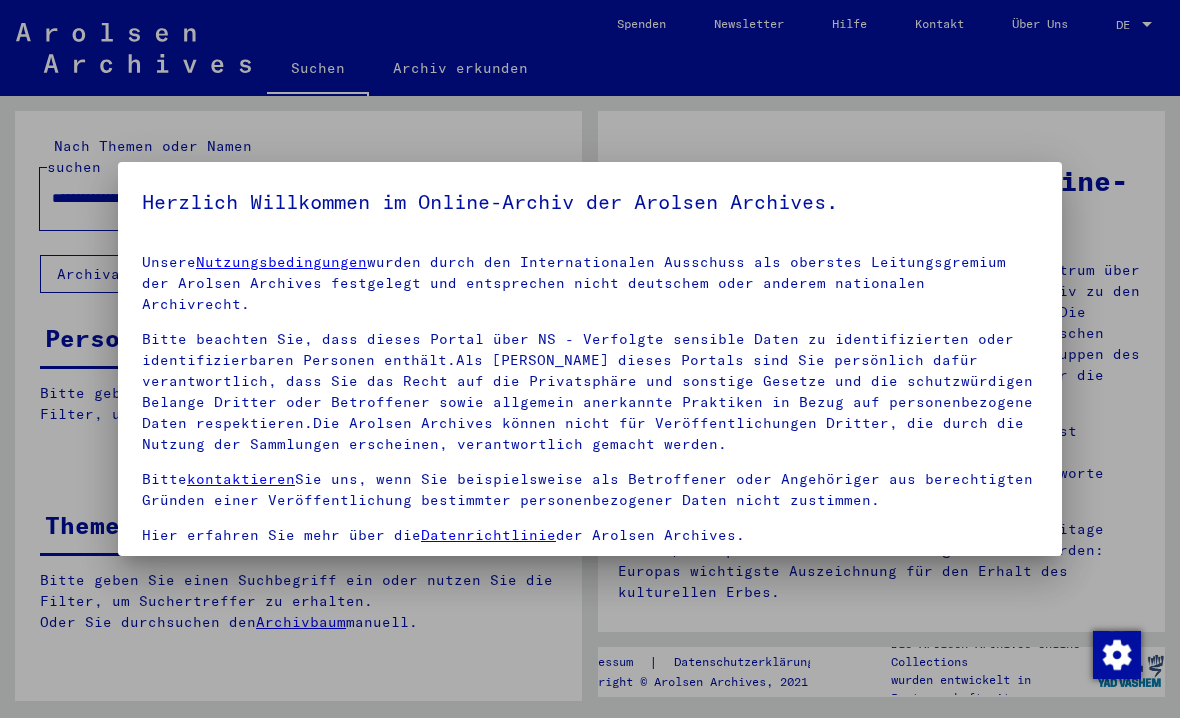 scroll, scrollTop: 0, scrollLeft: 0, axis: both 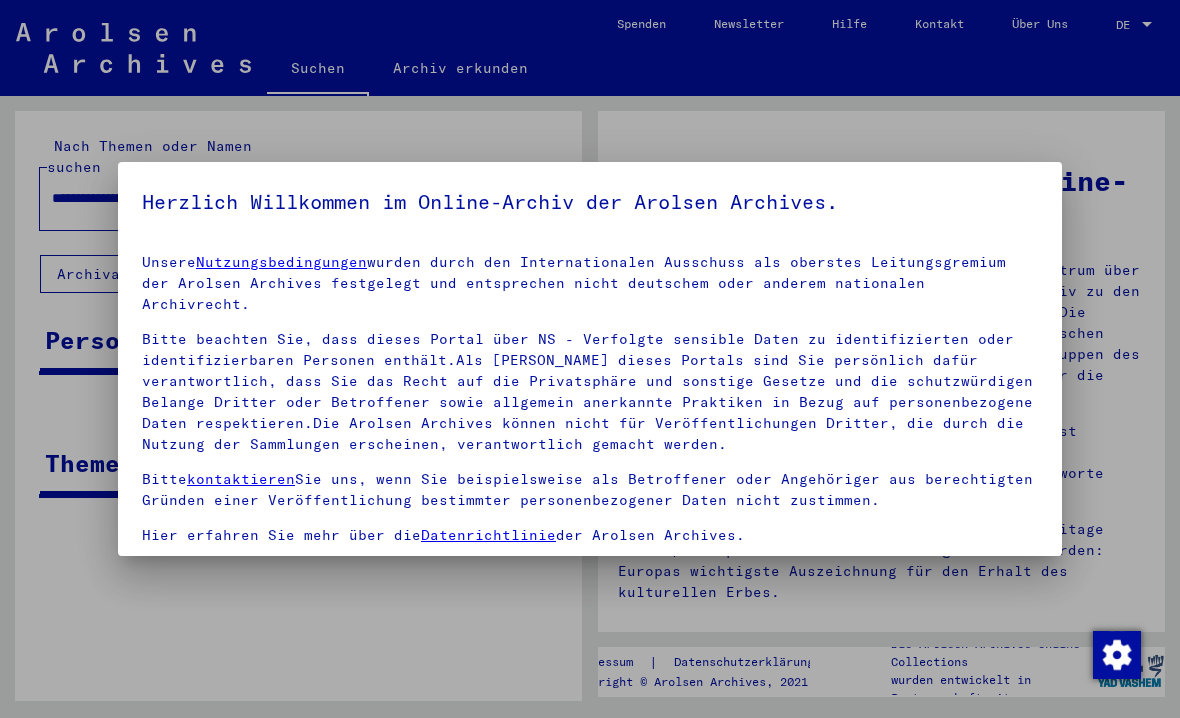 click at bounding box center [590, 359] 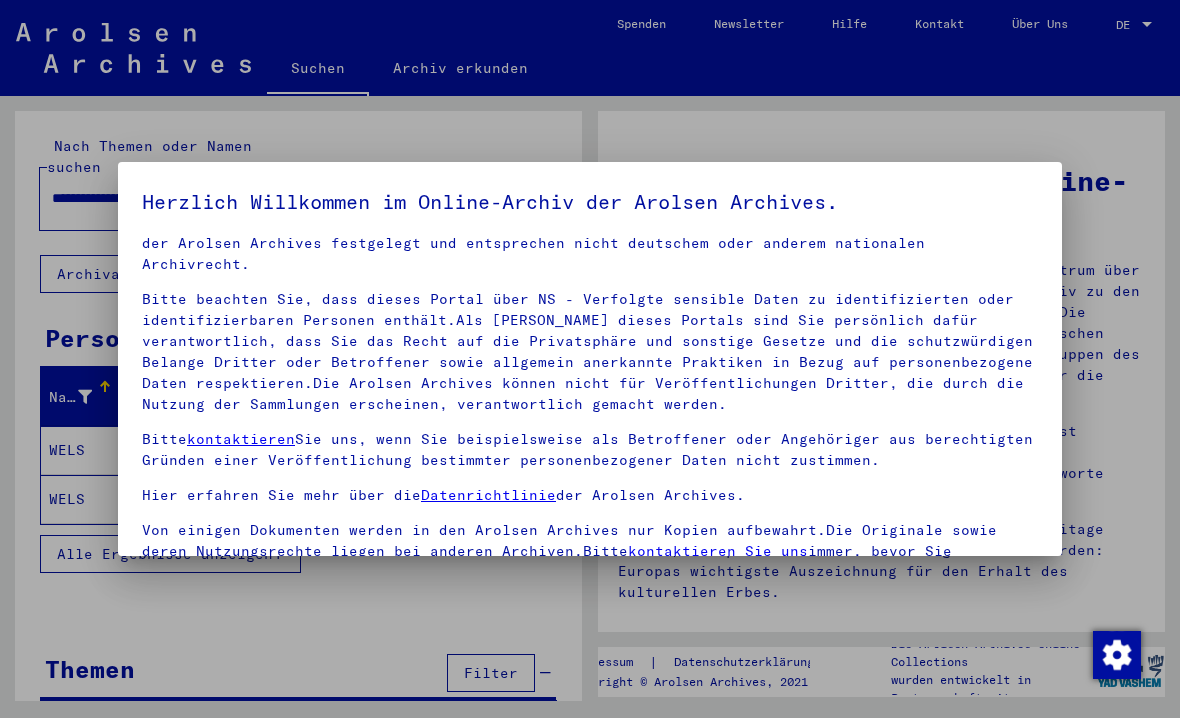 scroll, scrollTop: 40, scrollLeft: 0, axis: vertical 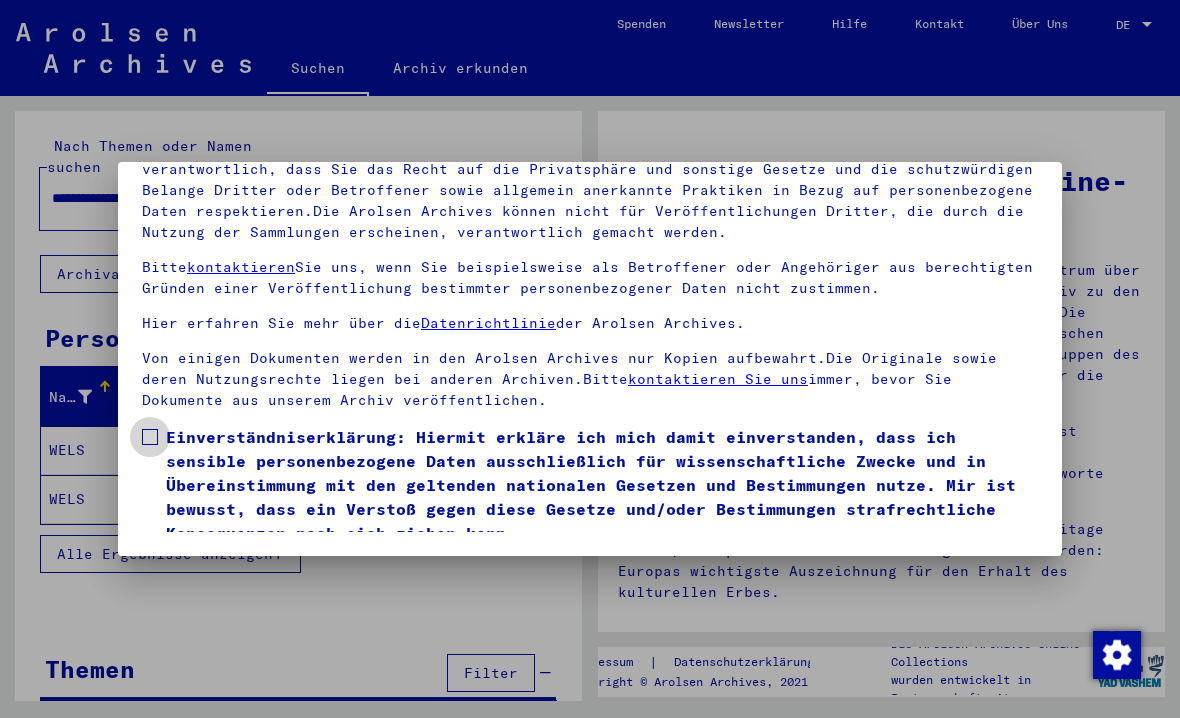 click on "Einverständniserklärung: Hiermit erkläre ich mich damit einverstanden, dass ich sensible personenbezogene Daten ausschließlich für wissenschaftliche Zwecke und in Übereinstimmung mit den geltenden nationalen Gesetzen und Bestimmungen nutze. Mir ist bewusst, dass ein Verstoß gegen diese Gesetze und/oder Bestimmungen strafrechtliche Konsequenzen nach sich ziehen kann." at bounding box center (602, 485) 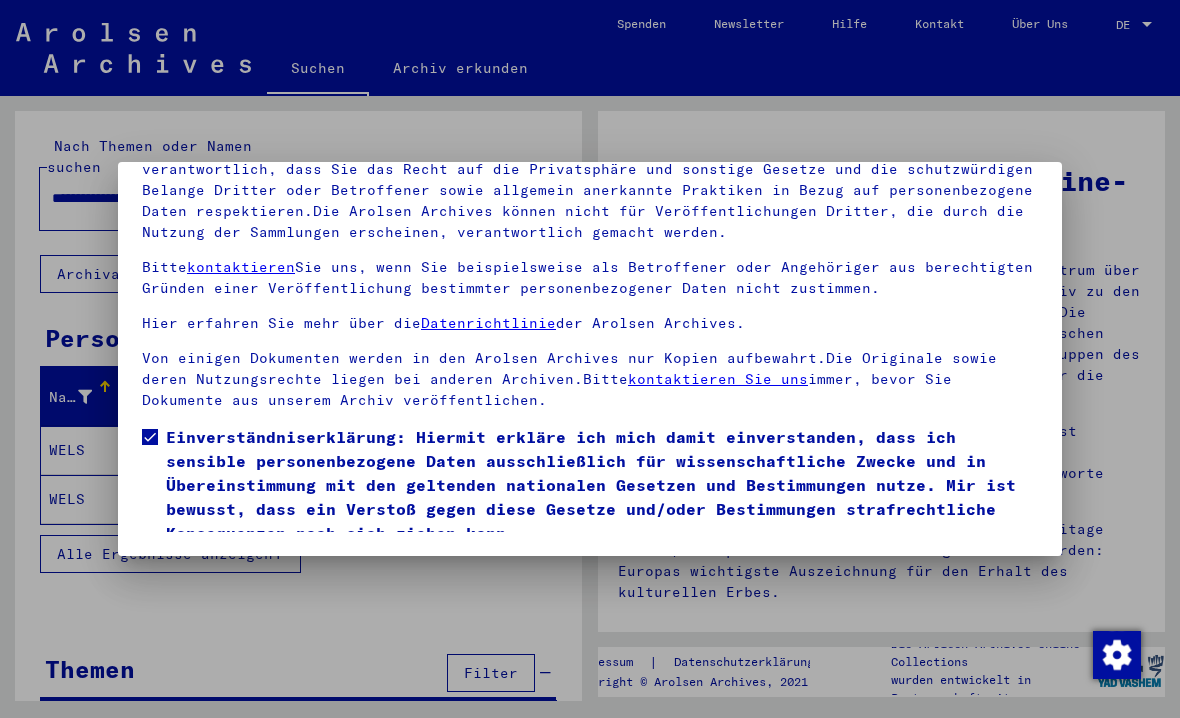 click on "Ich stimme zu" at bounding box center [217, 574] 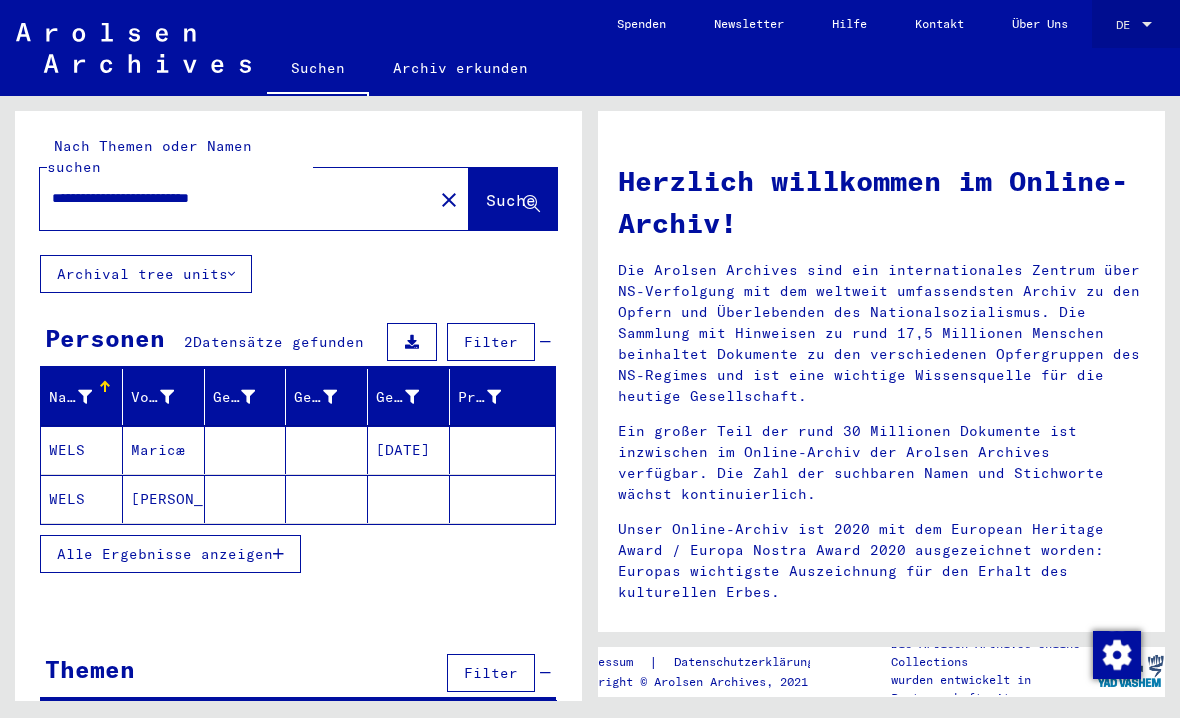 click on "DE" at bounding box center (1127, 25) 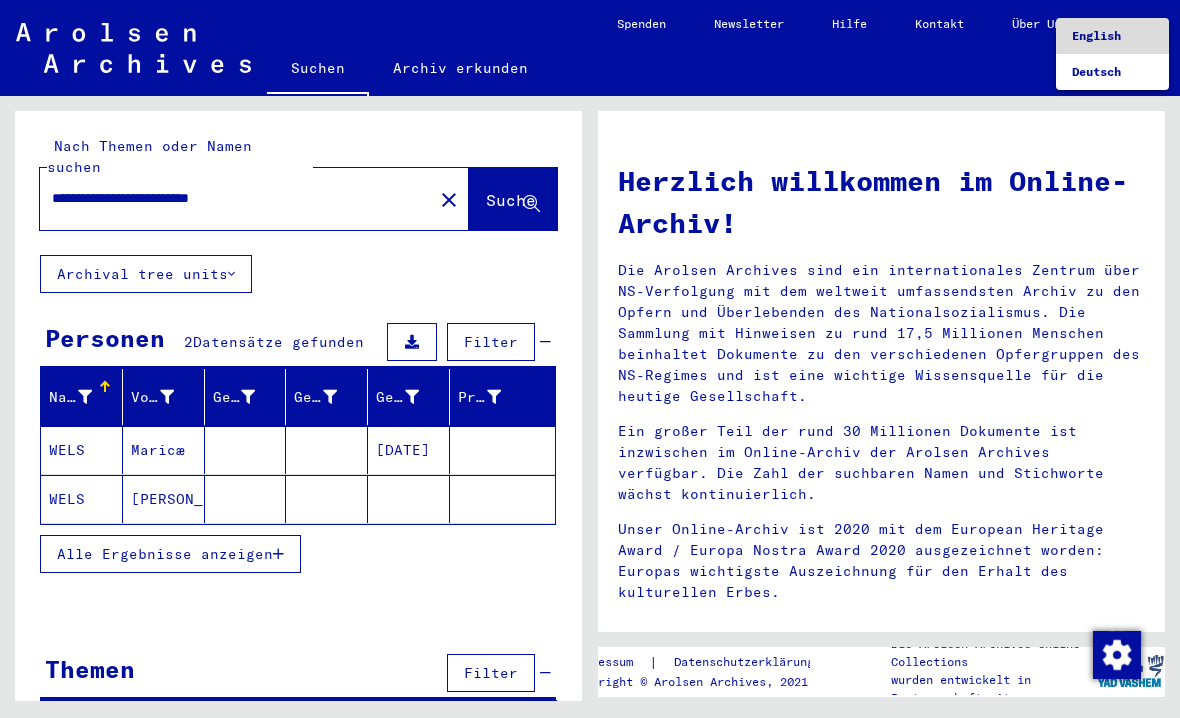 click on "English" at bounding box center (1096, 35) 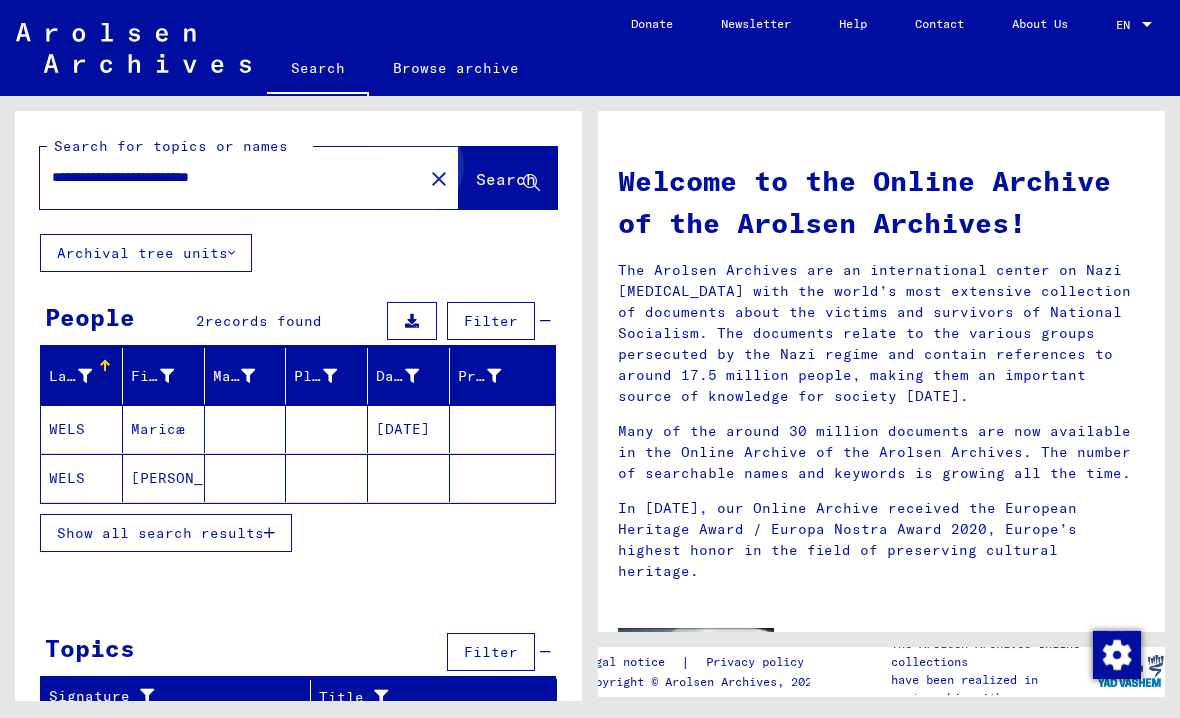 click on "Search" 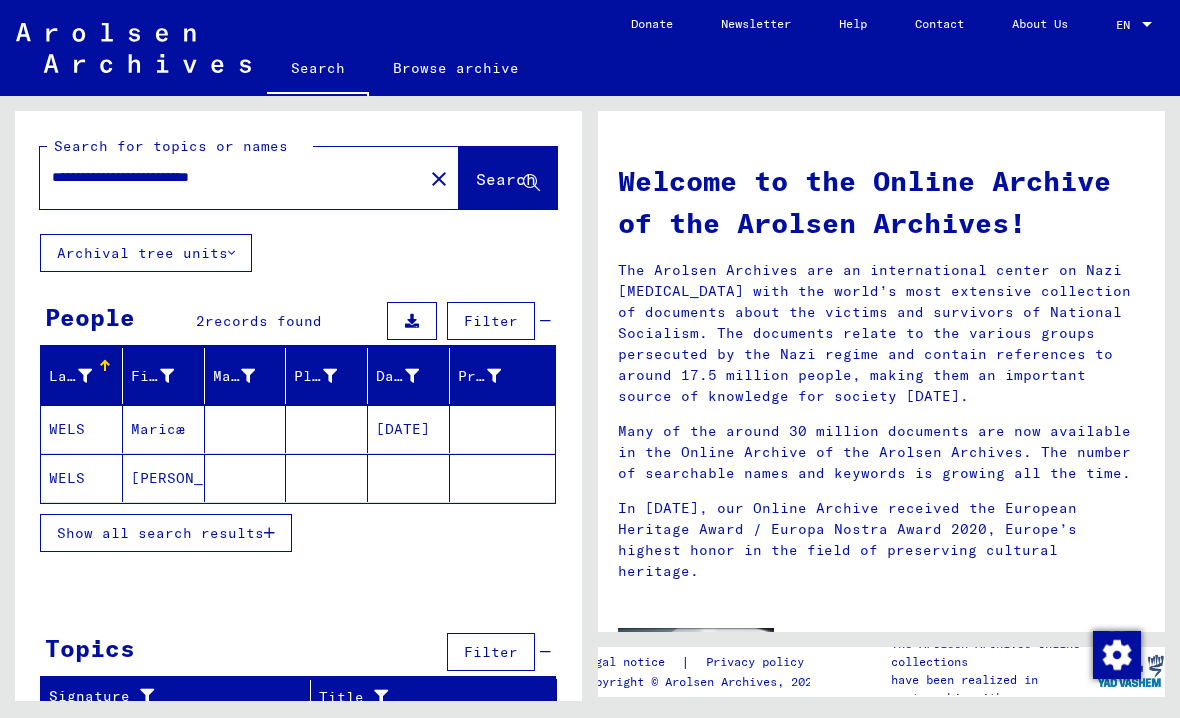 scroll, scrollTop: 0, scrollLeft: 0, axis: both 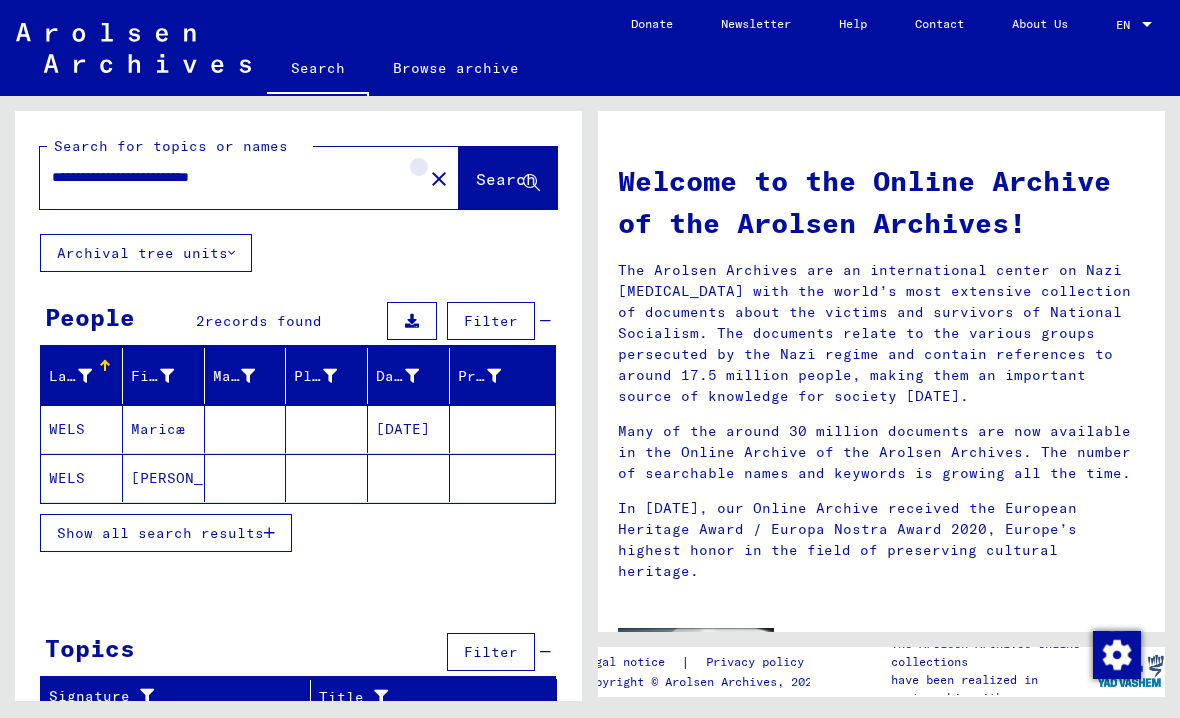 click on "close" 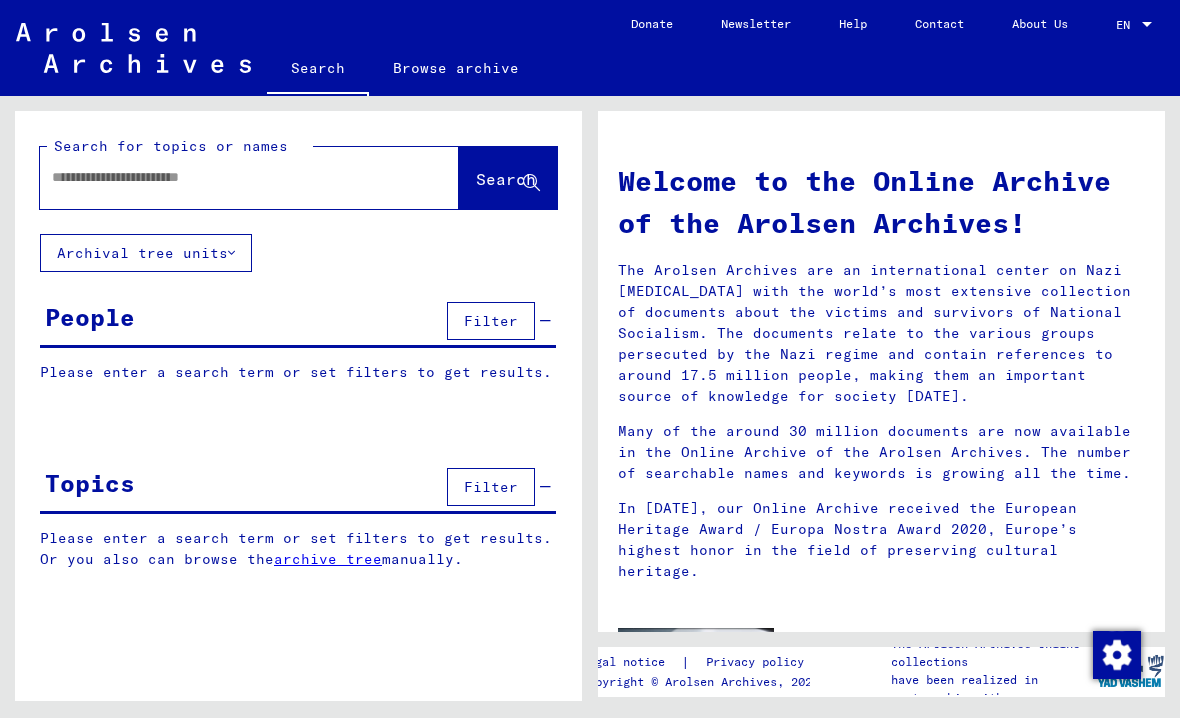 click at bounding box center [225, 177] 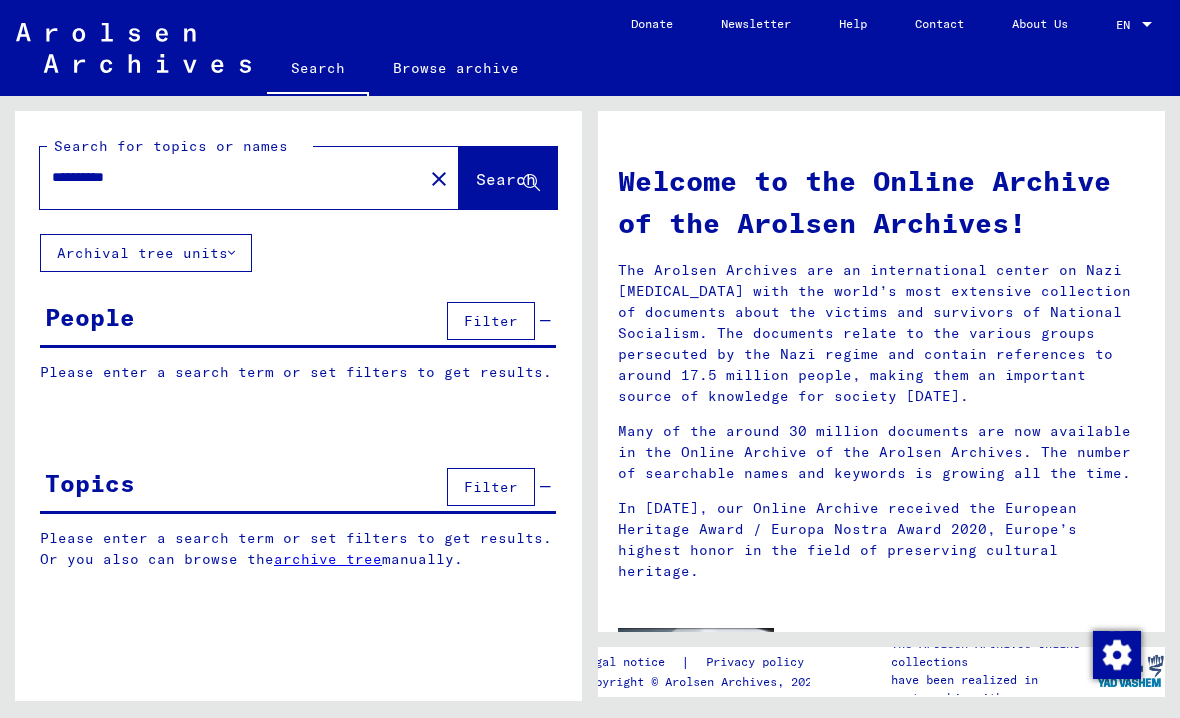 click on "Search" 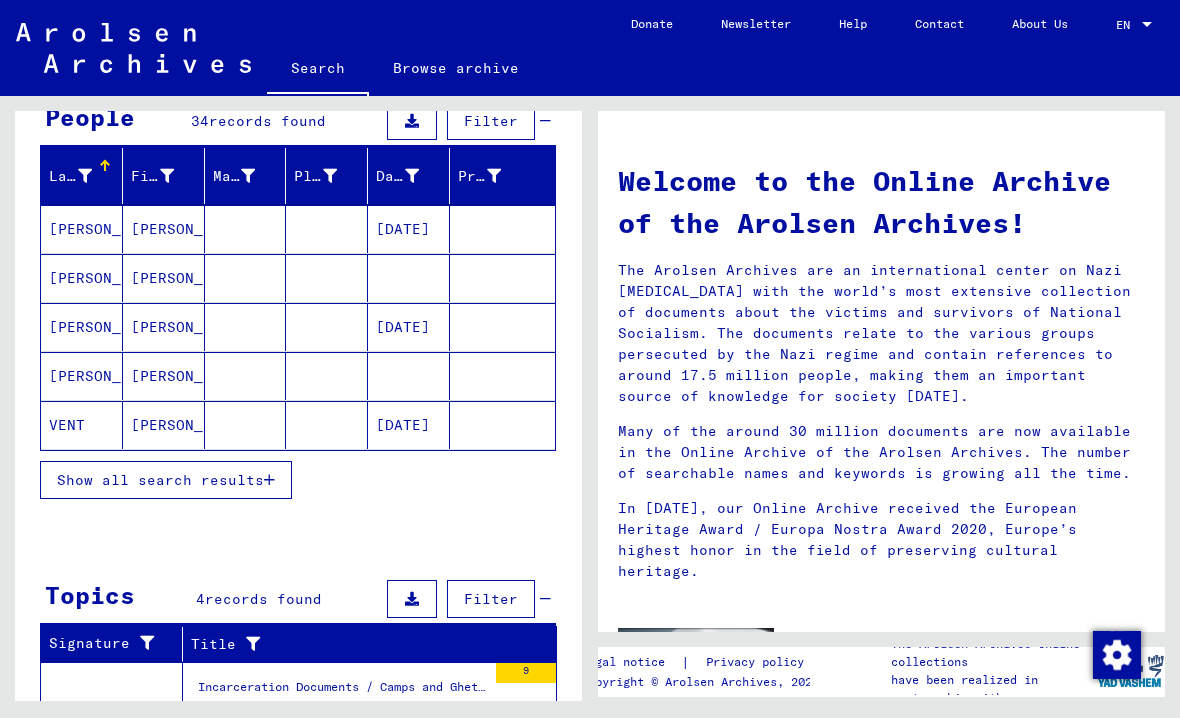 scroll, scrollTop: 202, scrollLeft: 0, axis: vertical 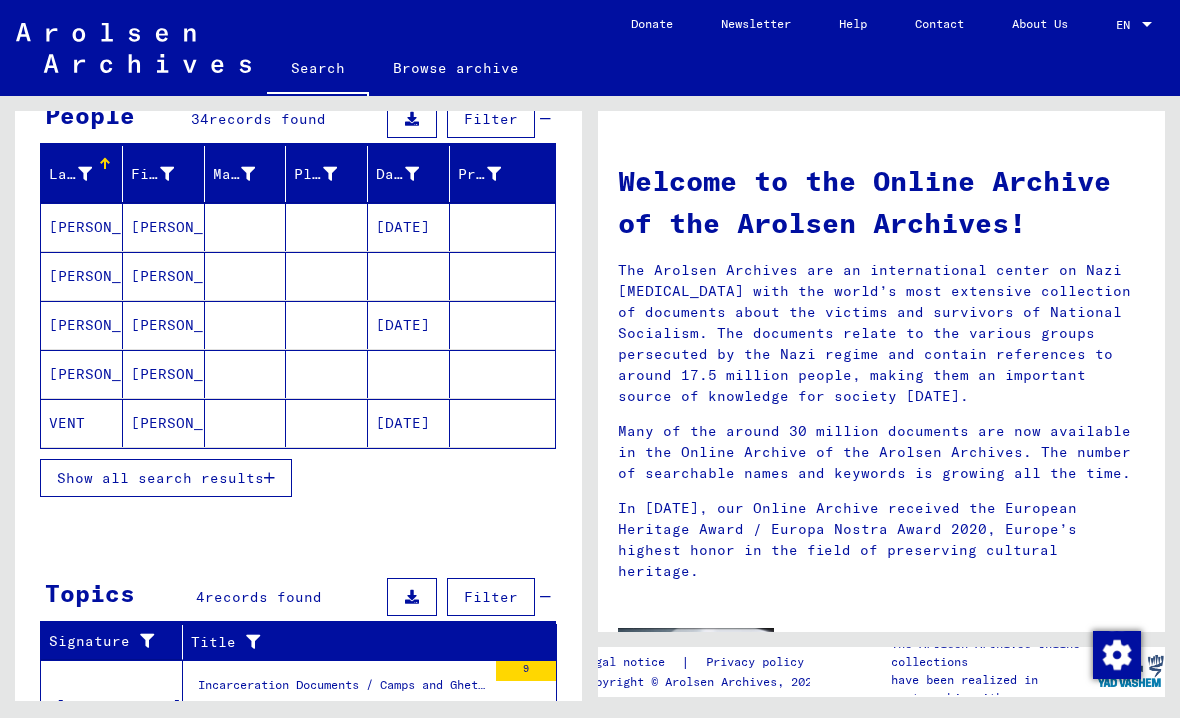 click on "Show all search results" at bounding box center [160, 478] 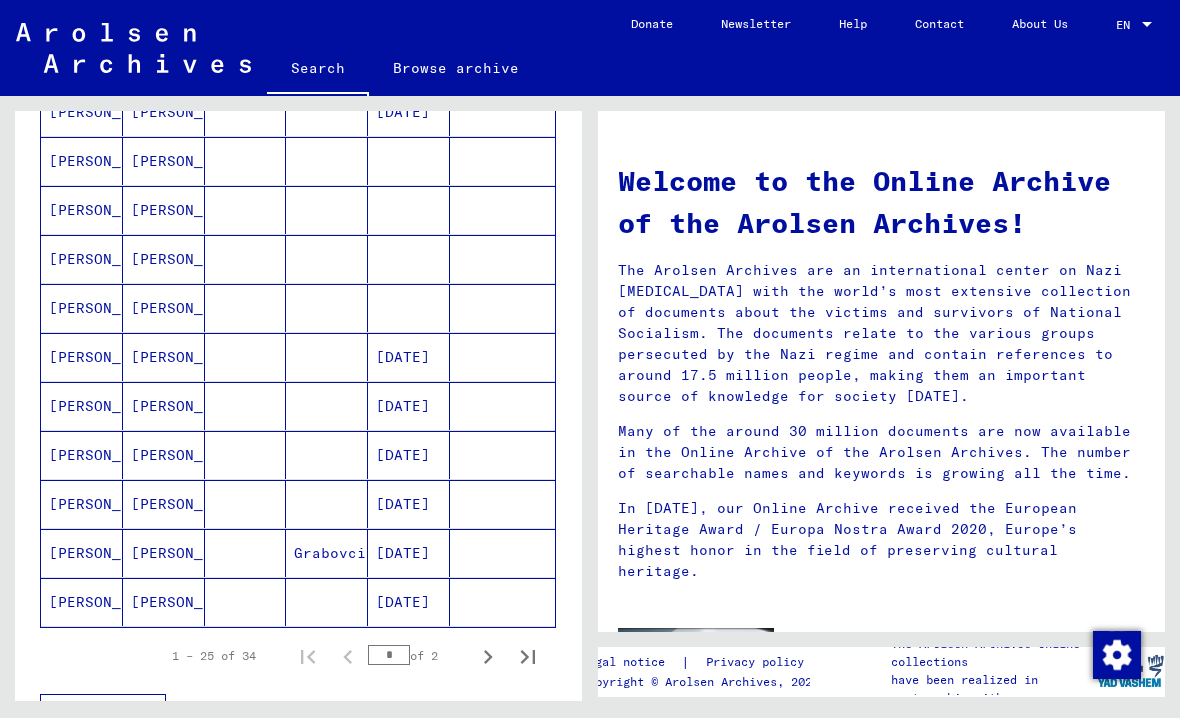 scroll, scrollTop: 1008, scrollLeft: 0, axis: vertical 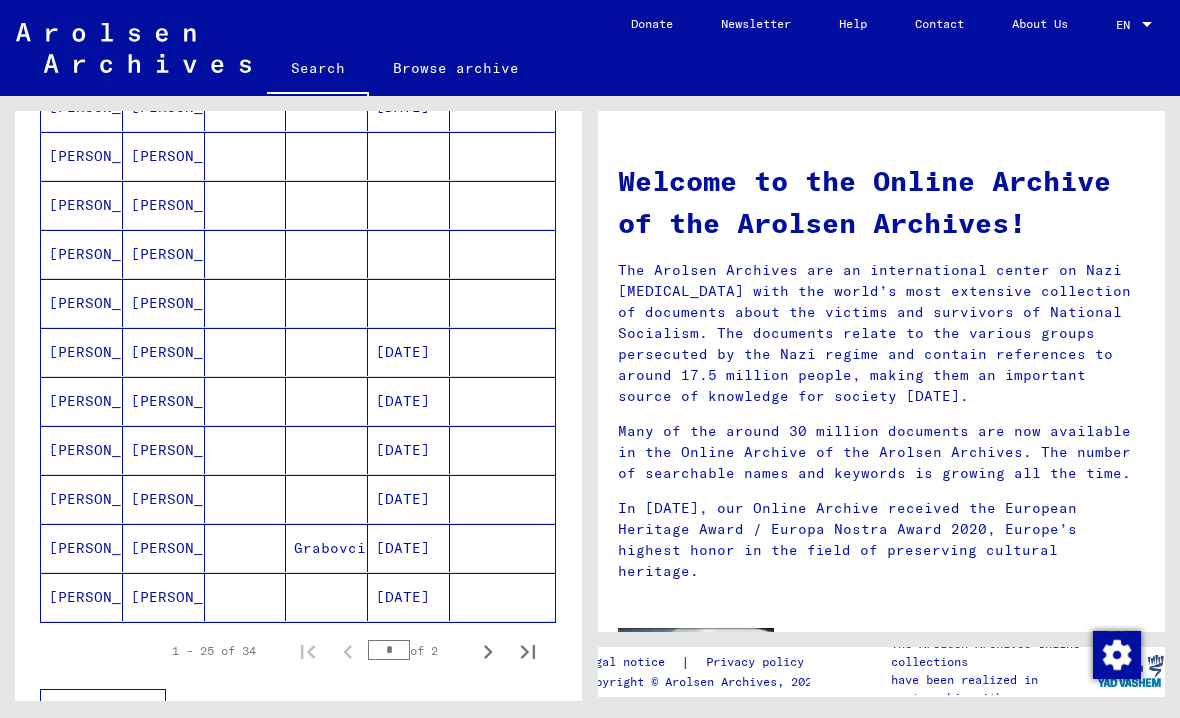 click on "[DATE]" at bounding box center (409, 597) 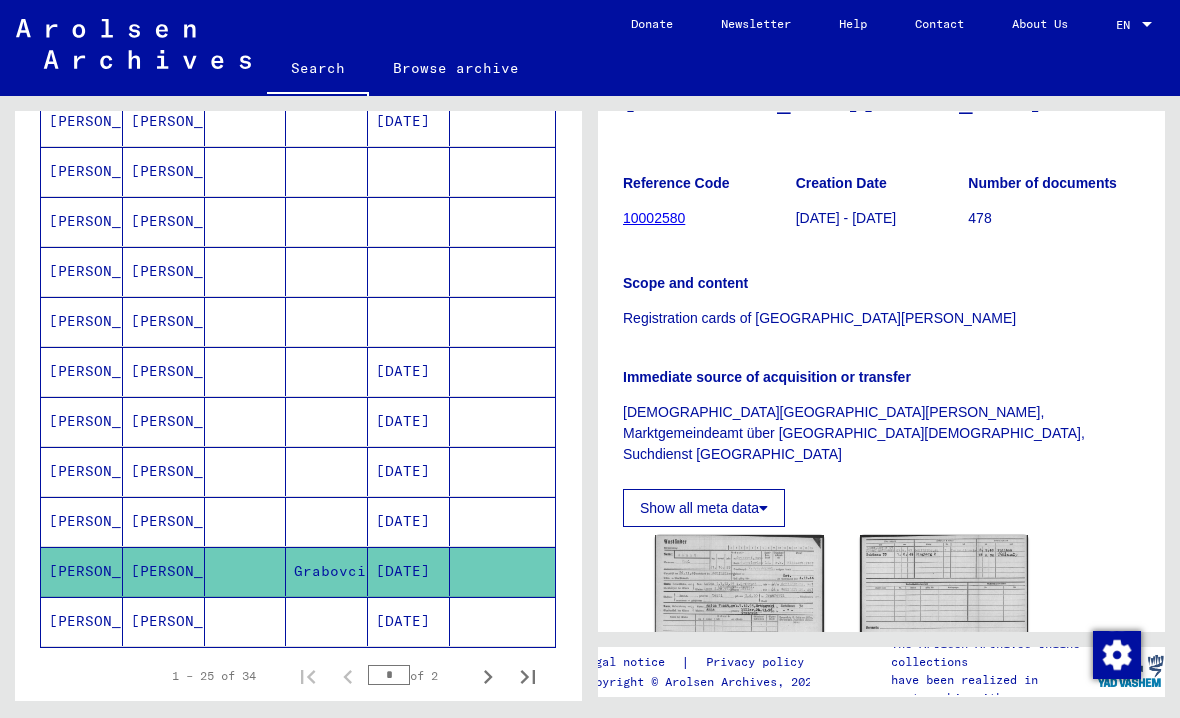 scroll, scrollTop: 267, scrollLeft: 0, axis: vertical 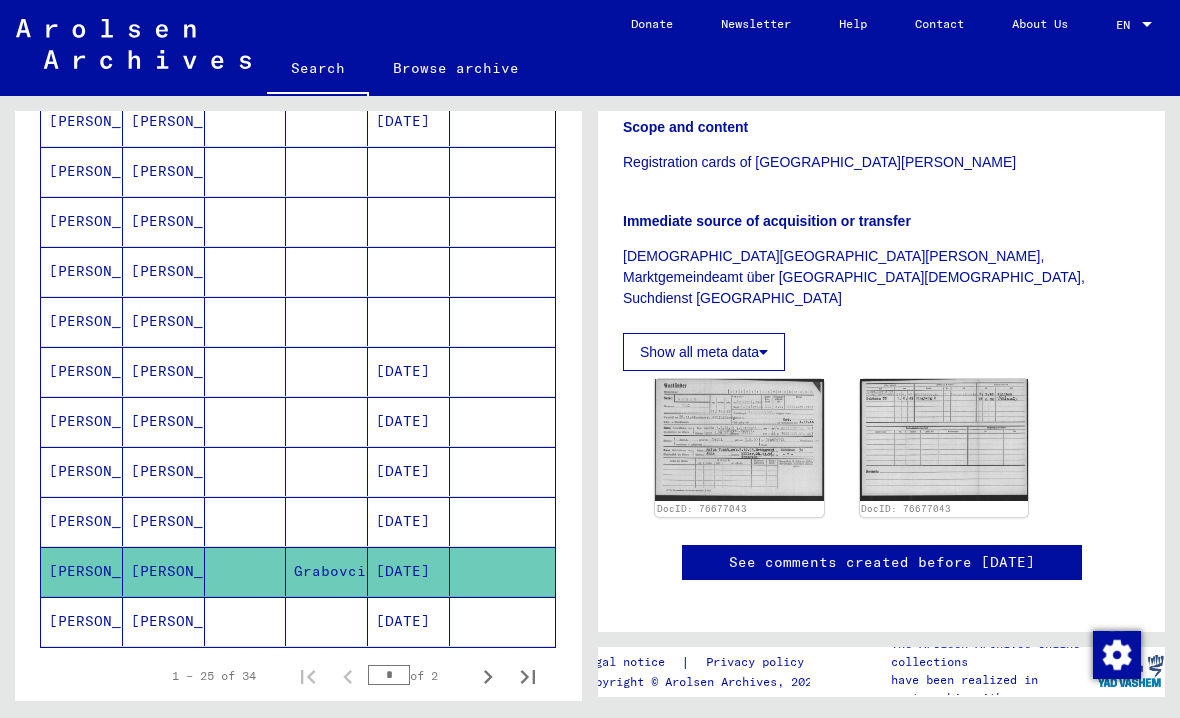 click 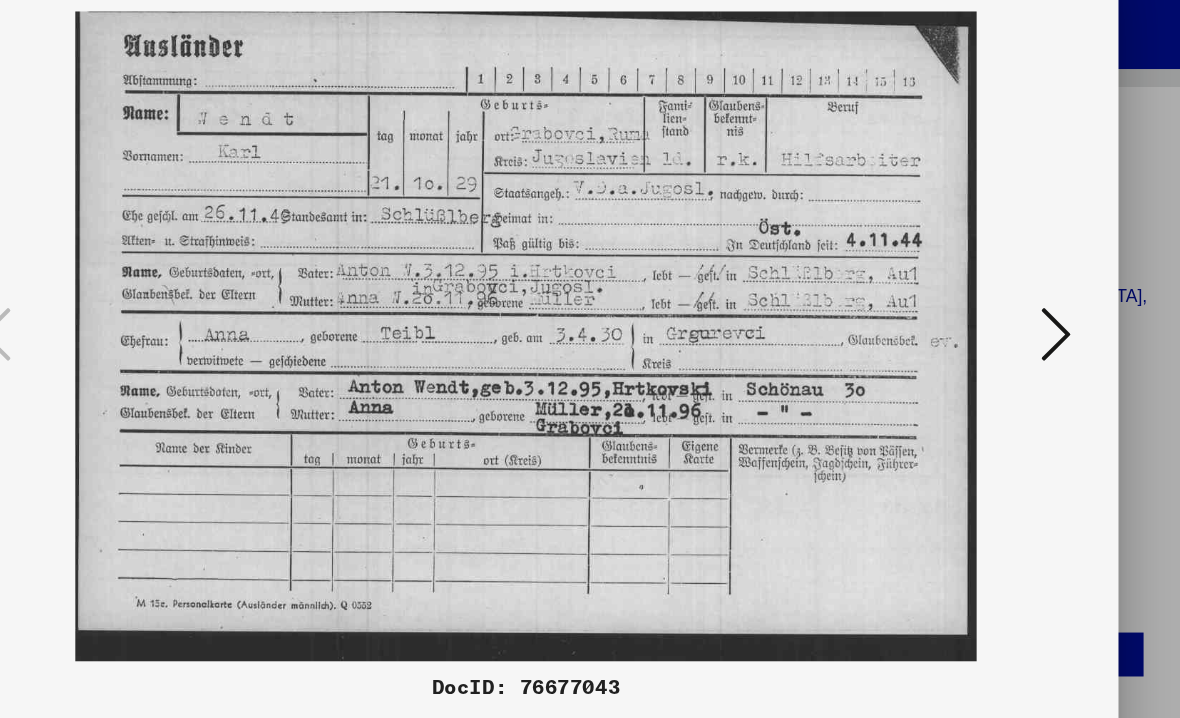 click at bounding box center [1012, 307] 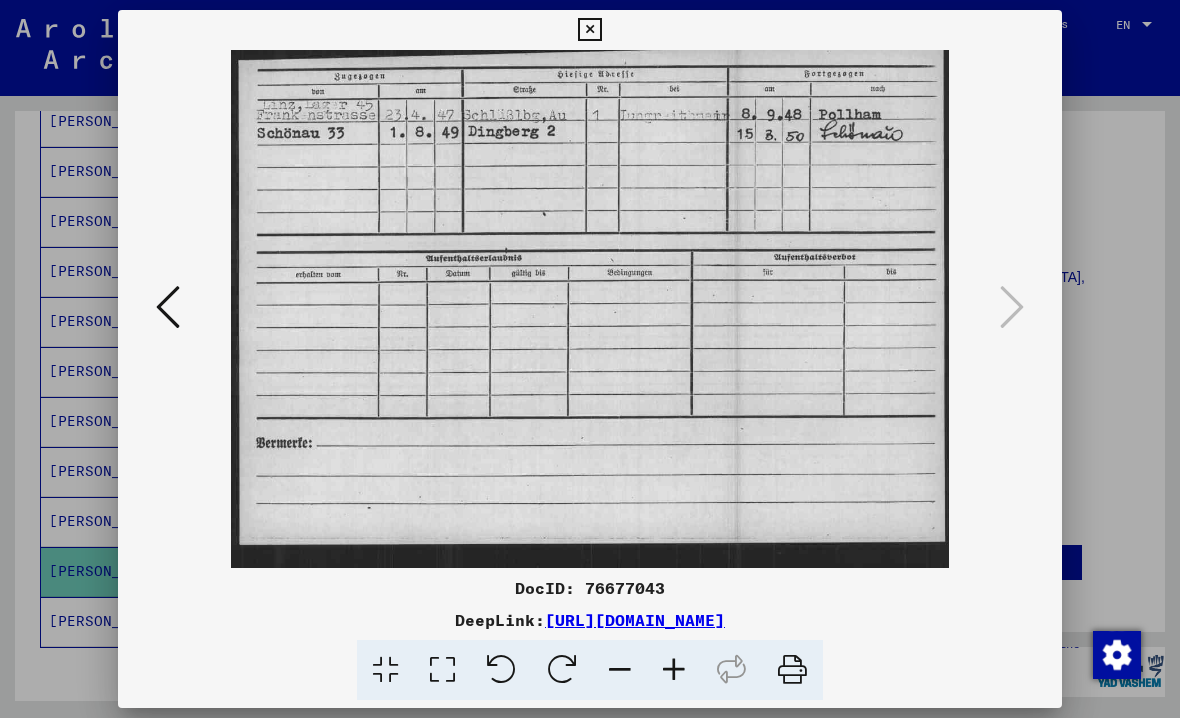 click at bounding box center [168, 308] 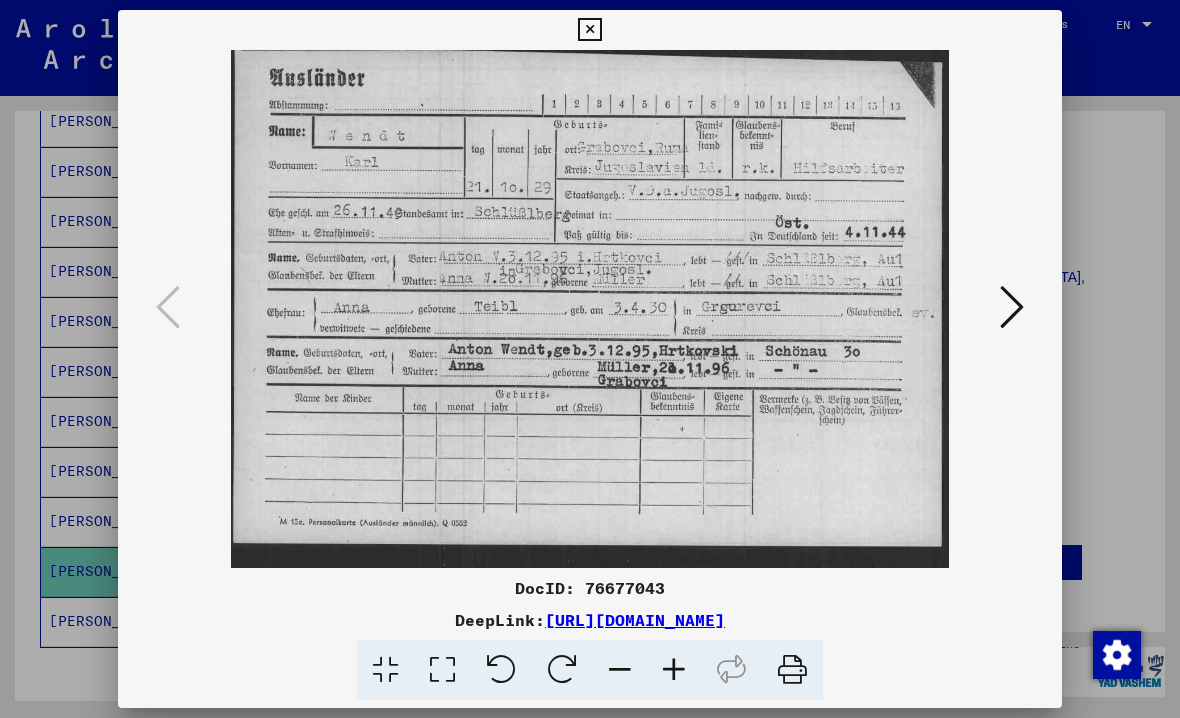 click at bounding box center (589, 30) 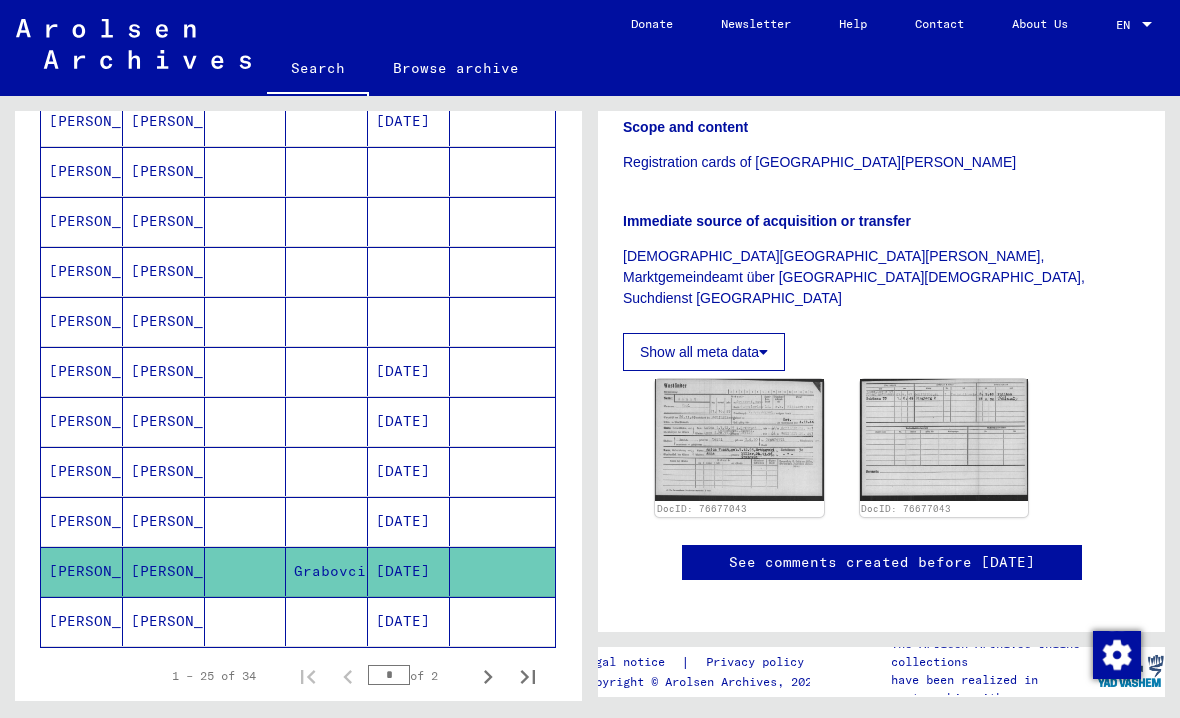 click 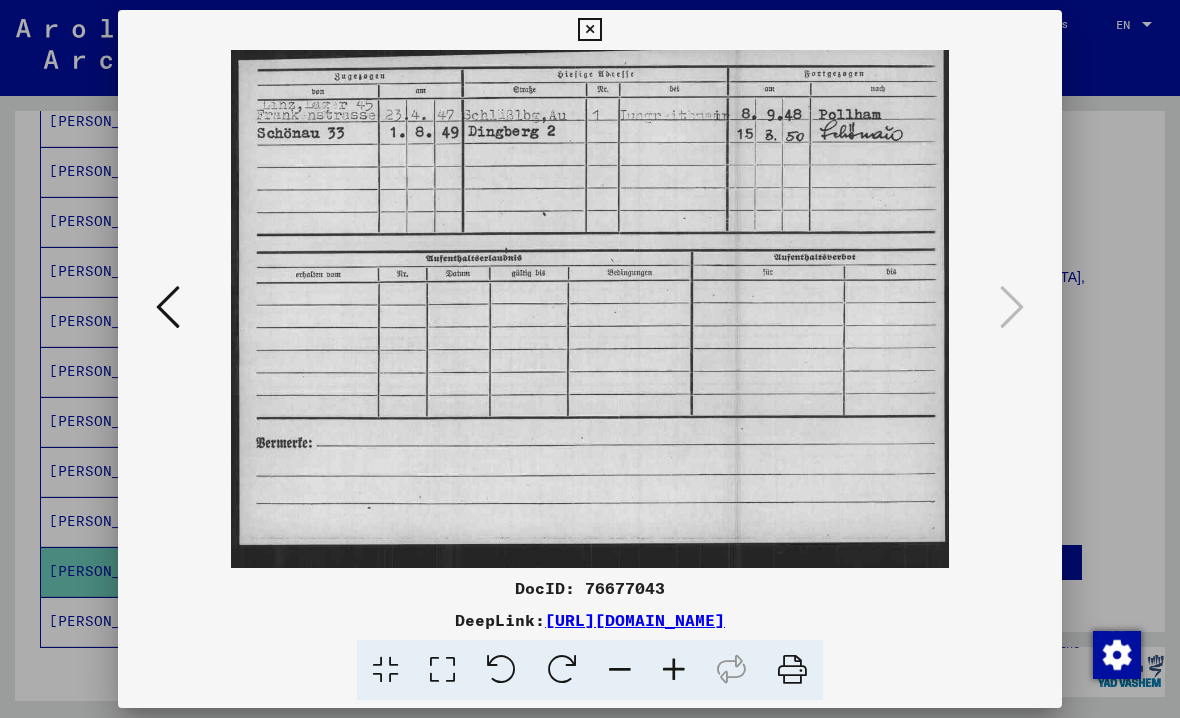 click at bounding box center (589, 30) 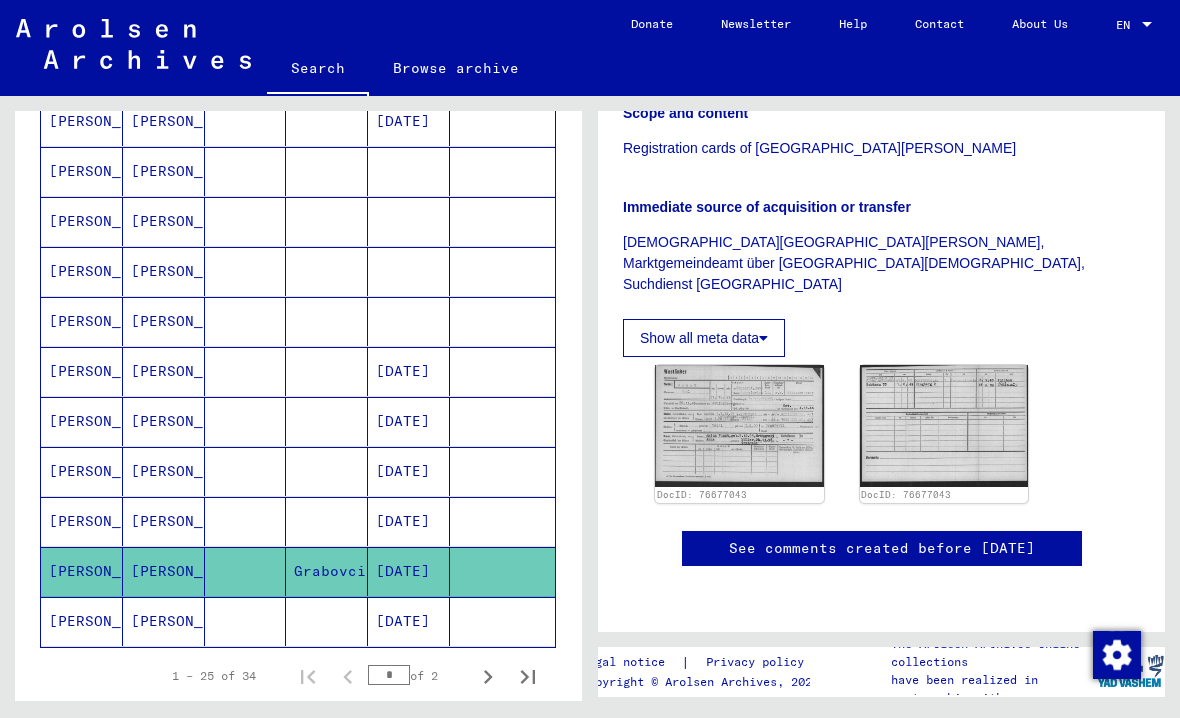 scroll, scrollTop: 1063, scrollLeft: 0, axis: vertical 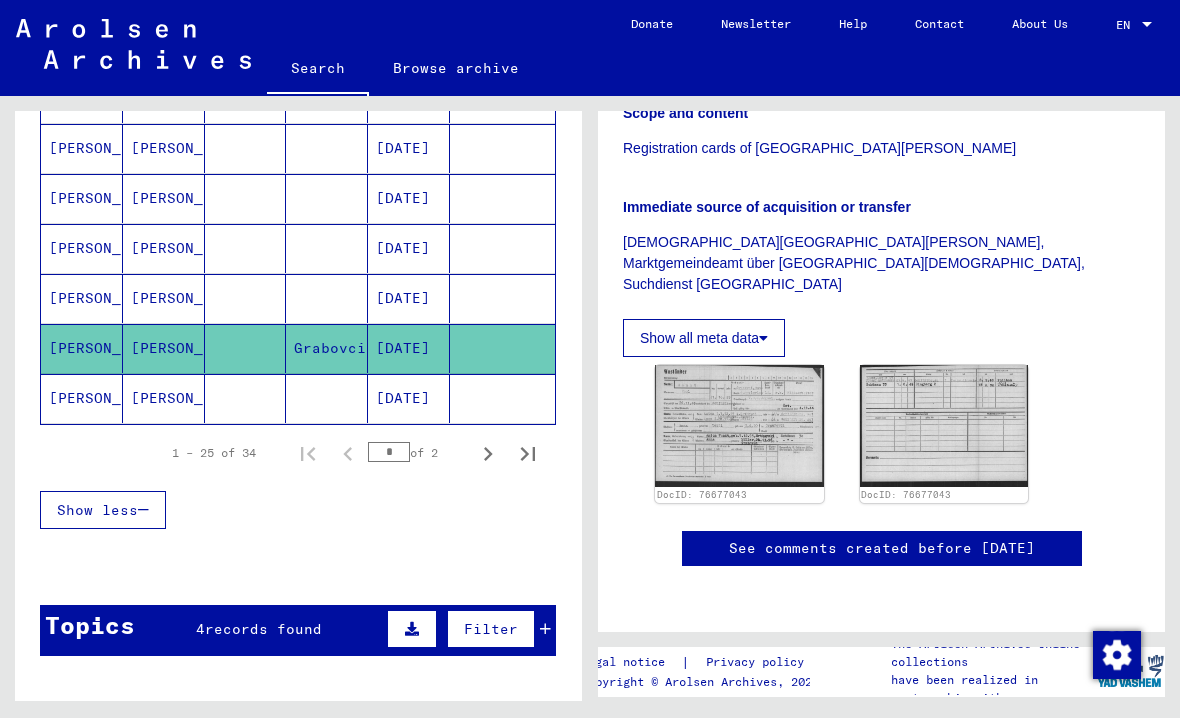 click on "Show all meta data" 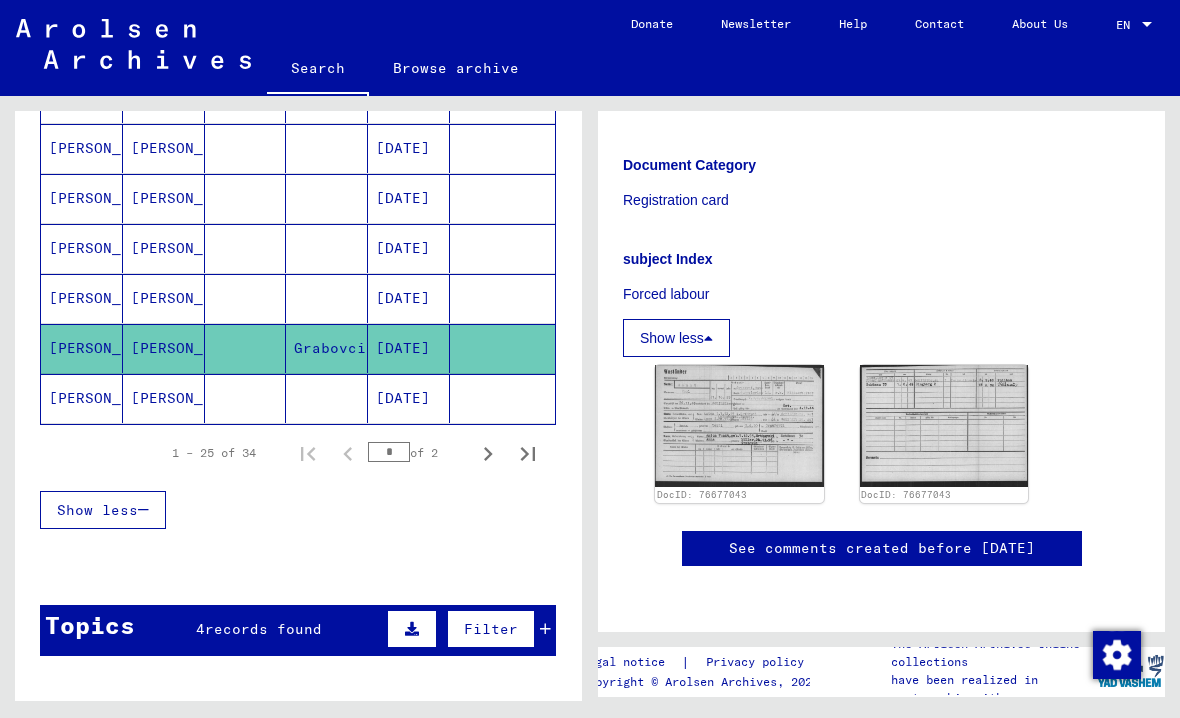 scroll, scrollTop: 881, scrollLeft: 0, axis: vertical 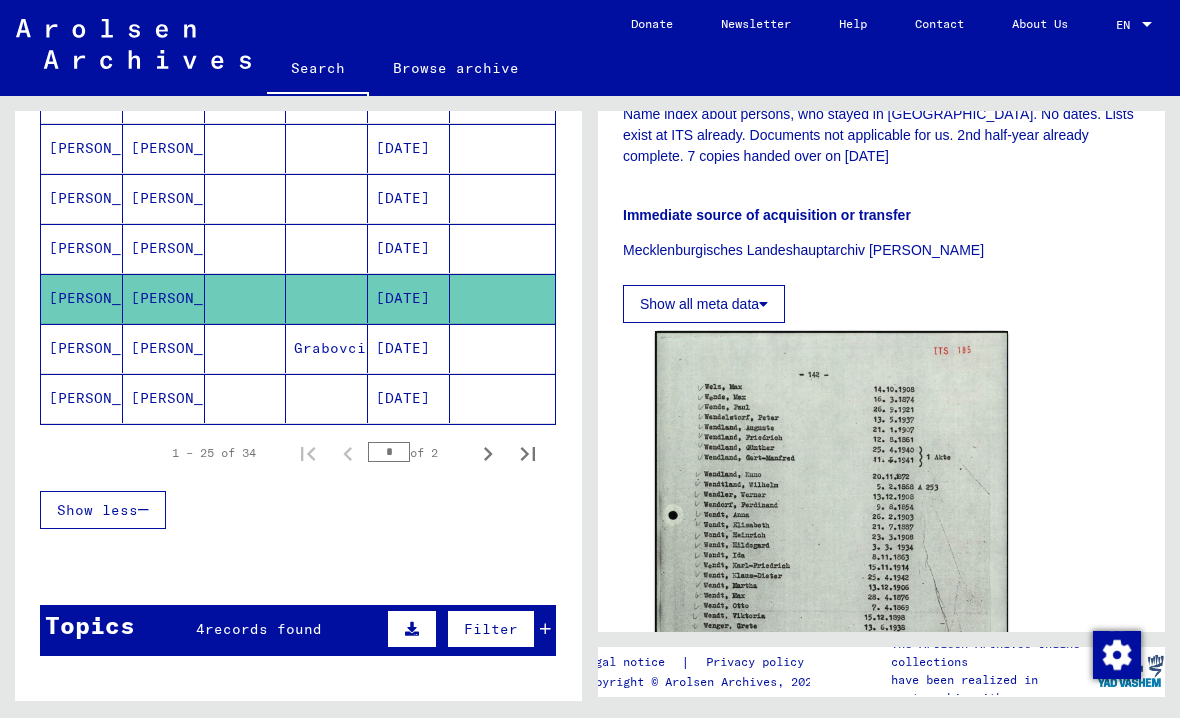 click on "Show all meta data" 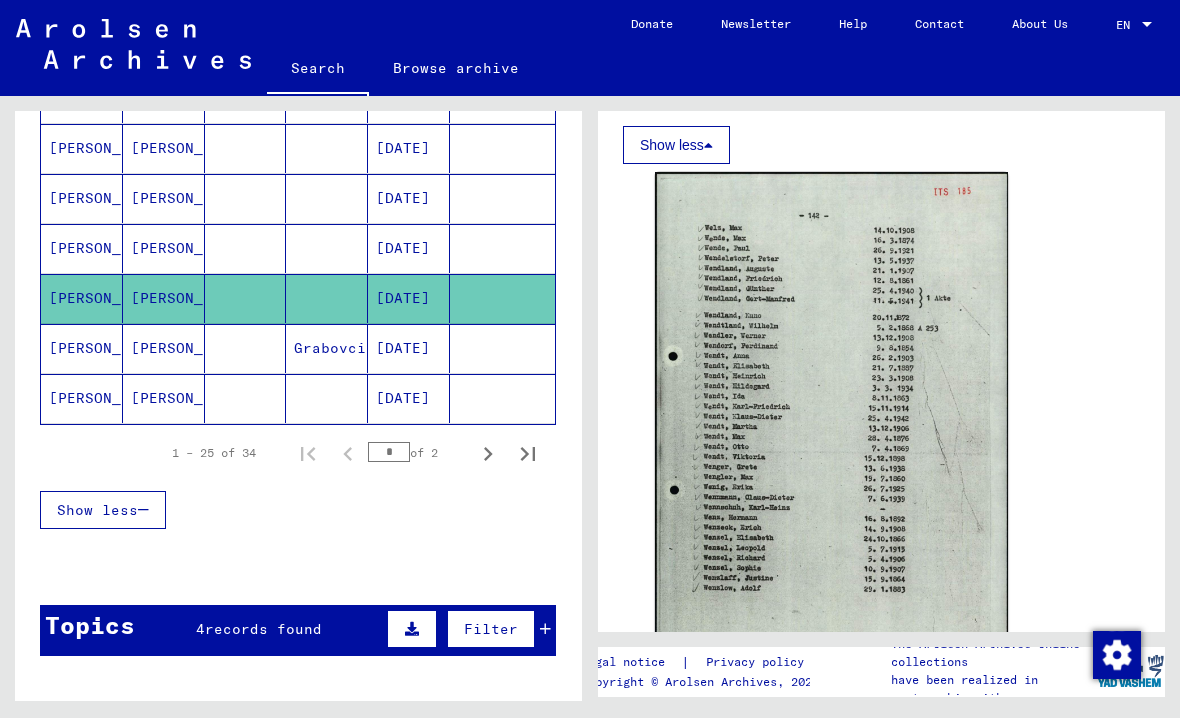 scroll, scrollTop: 817, scrollLeft: 0, axis: vertical 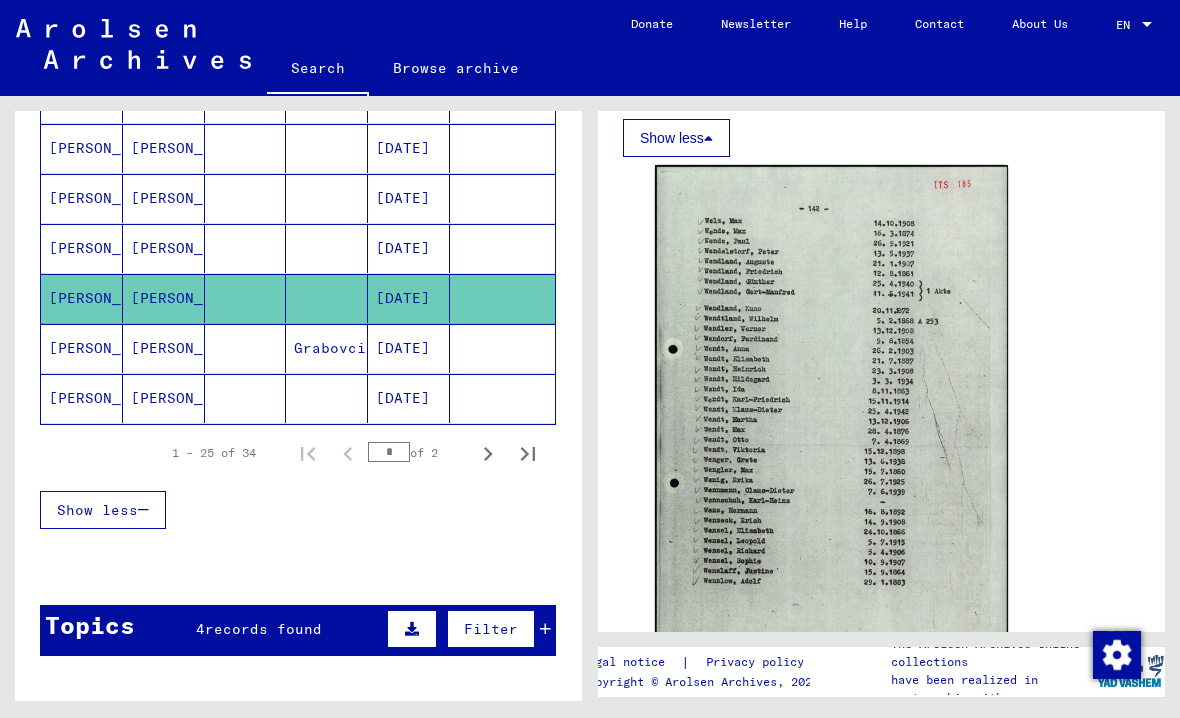 click on "2 Registration of [DEMOGRAPHIC_DATA] and [DEMOGRAPHIC_DATA] Persecutees by Public Institutions, Social Securities and Companies ([DATE] - [DATE])   /   2.1 Implementation of Allied Forces’ Orders on Listing all Foreigners and [DEMOGRAPHIC_DATA] Persecutees, and Related Documents   /   2.1.4 Soviet Zone of Occupation in [GEOGRAPHIC_DATA]   /   [TECHNICAL_ID] Lists of all persons of United Nations and other [DEMOGRAPHIC_DATA], [DEMOGRAPHIC_DATA] and stateless persons; Soviet Zone (1)   /   [TECHNICAL_ID] MV Documentation from [GEOGRAPHIC_DATA]   /   [TECHNICAL_ID] MV 008 Documents from the rural district [GEOGRAPHIC_DATA] (SK)   /   [TECHNICAL_ID] MV 008 7 Information on foreigners being permanantly or temporarily present in the district [GEOGRAPHIC_DATA] (SK) during the war   /   [TECHNICAL_ID] MV 008 7 UNB Nationality/origin of person listed : Unknown   /  Name index about persons, who stayed in [GEOGRAPHIC_DATA]. No dates. Lists exist at ITS already. Documents not applicable for us. 2nd half-year already complete. 7 copies handed over on [DATE] Reference Code 6171000 Number of documents 159 Scope and content" 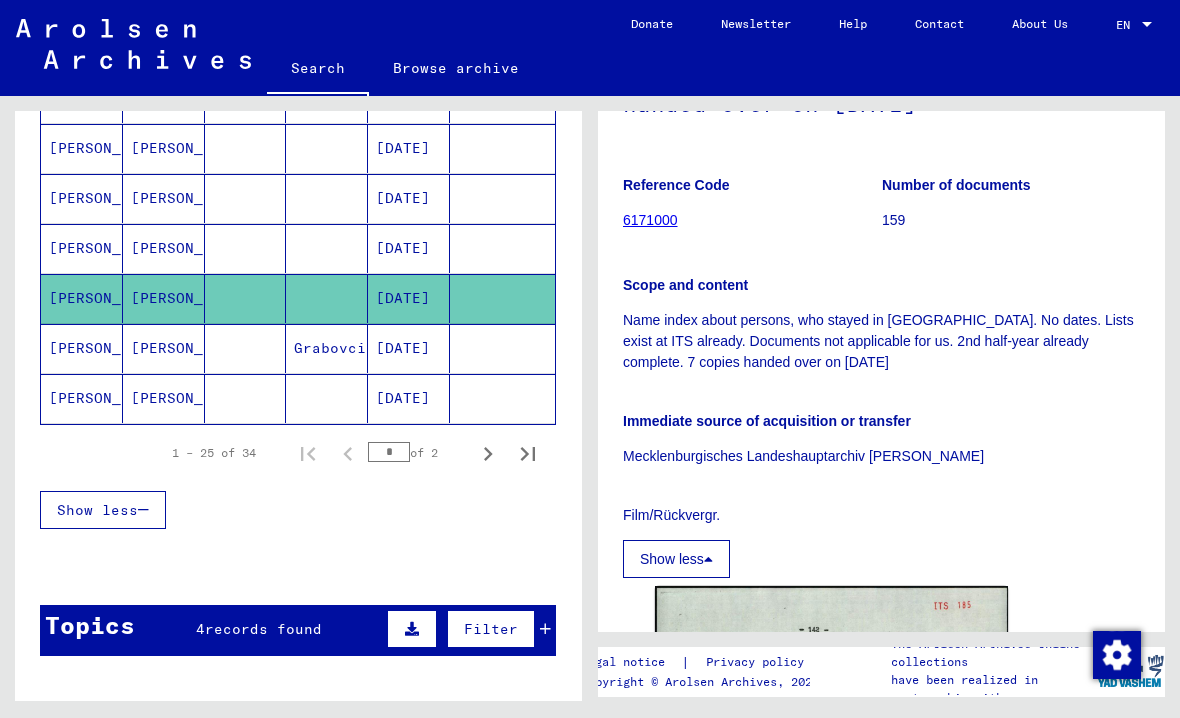 scroll, scrollTop: 372, scrollLeft: 0, axis: vertical 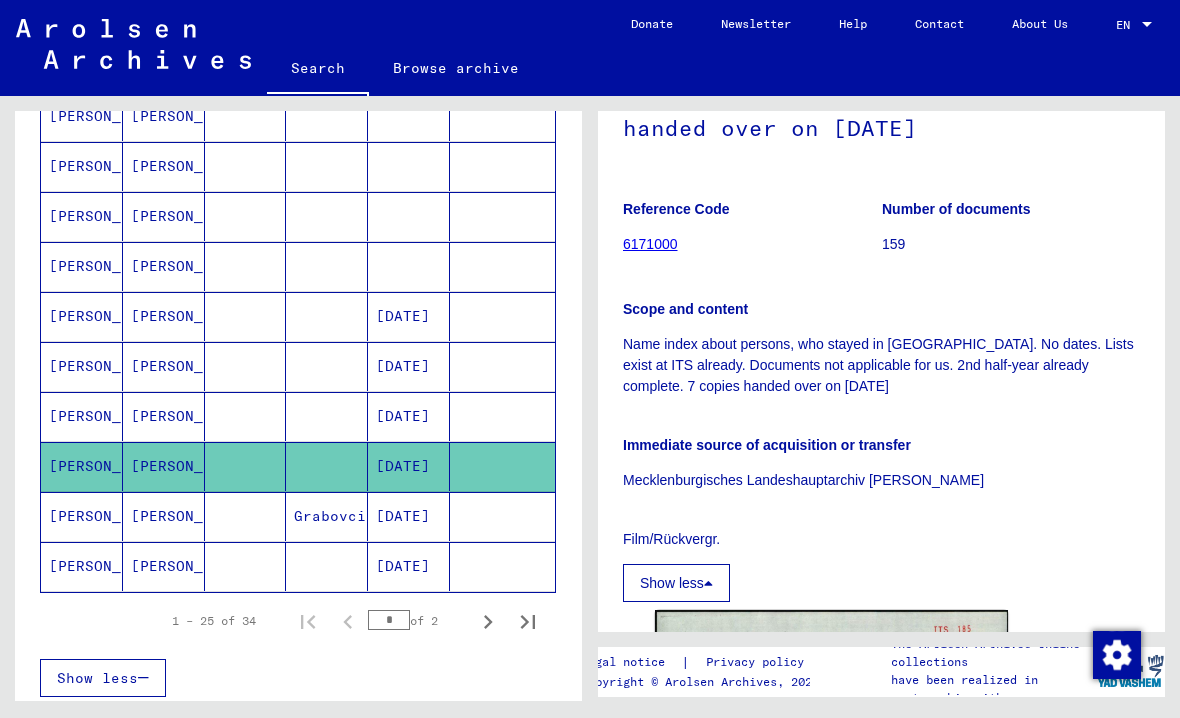 click on "[PERSON_NAME]" at bounding box center [82, 316] 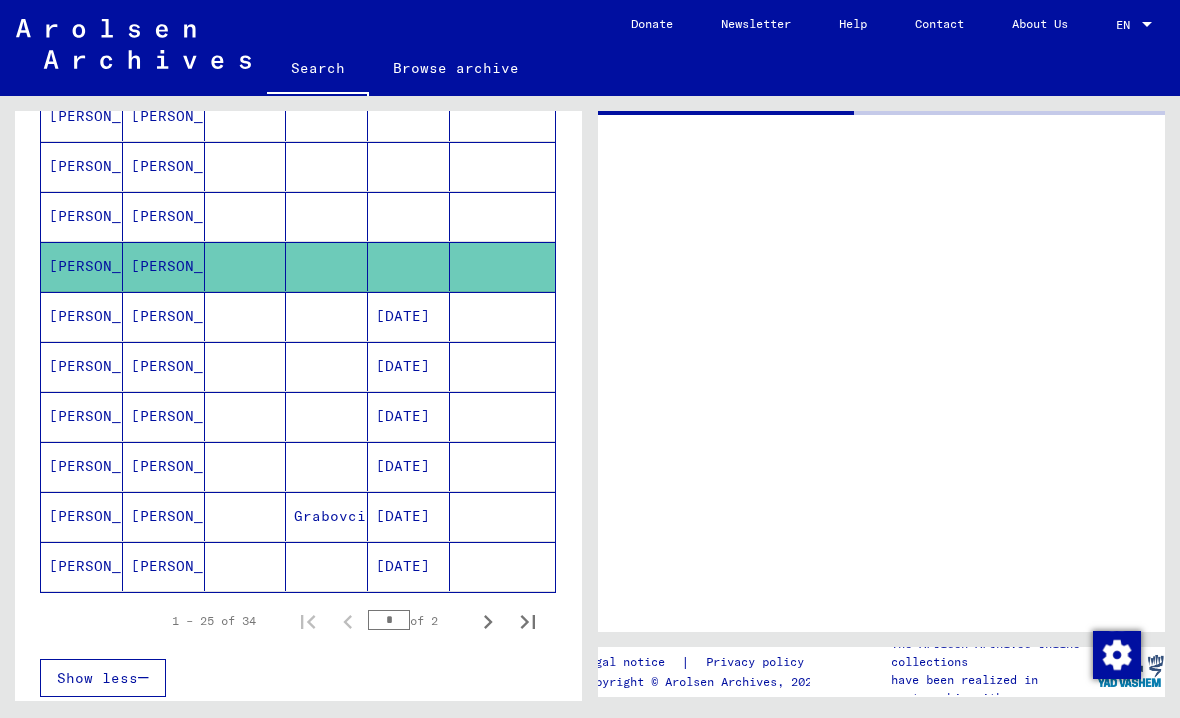 scroll, scrollTop: 0, scrollLeft: 0, axis: both 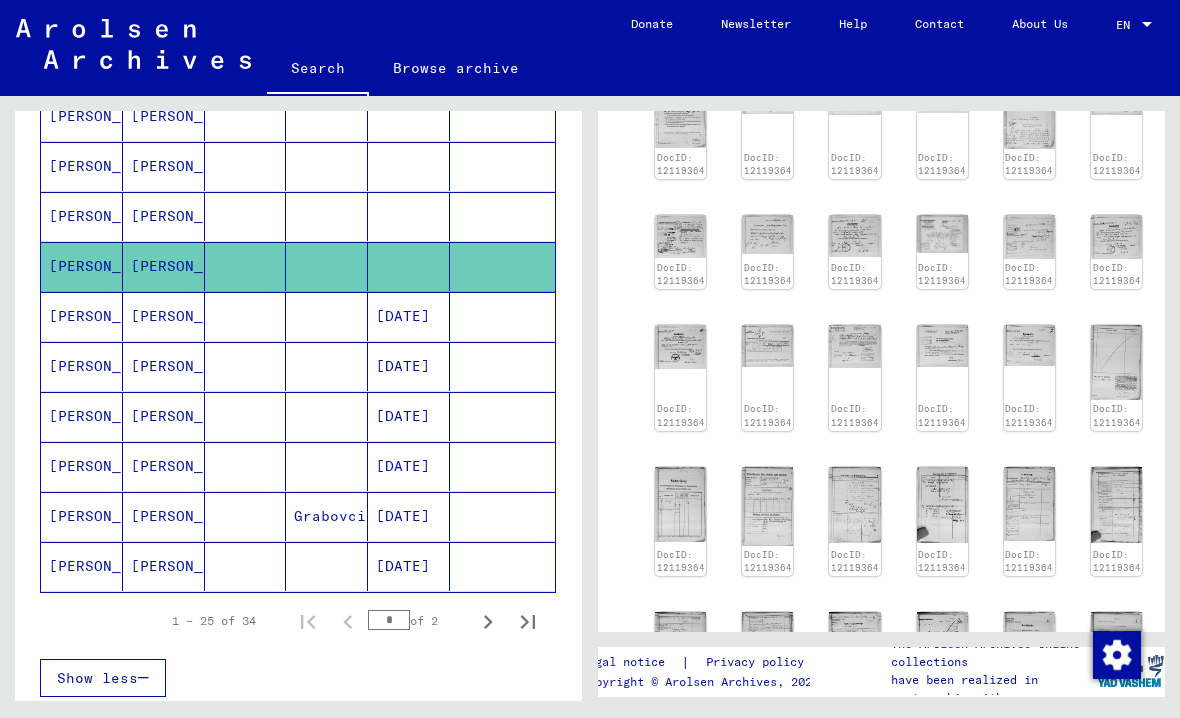 click 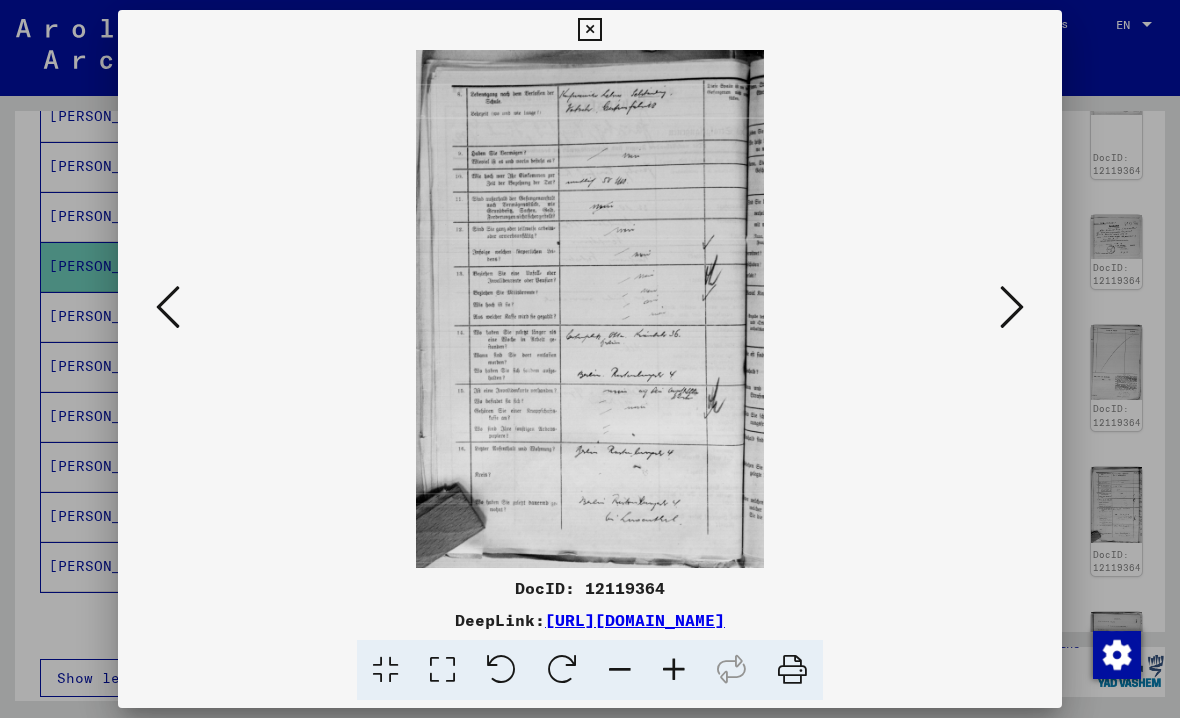 click at bounding box center (168, 307) 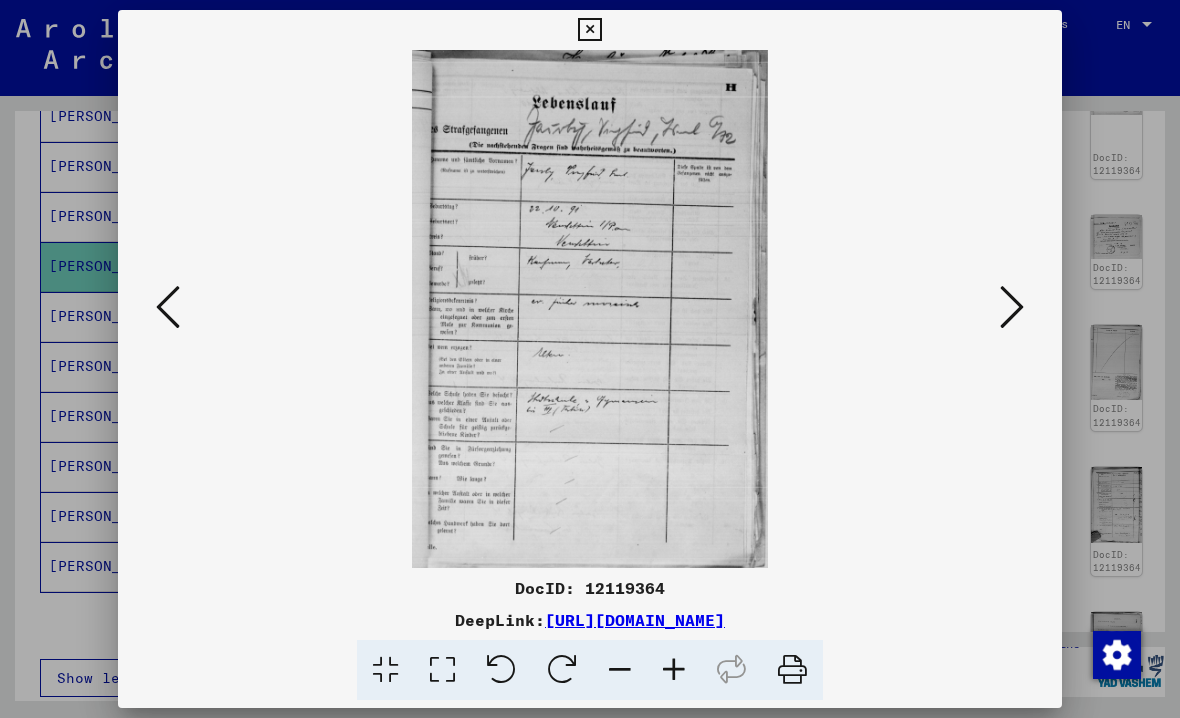 click at bounding box center (589, 30) 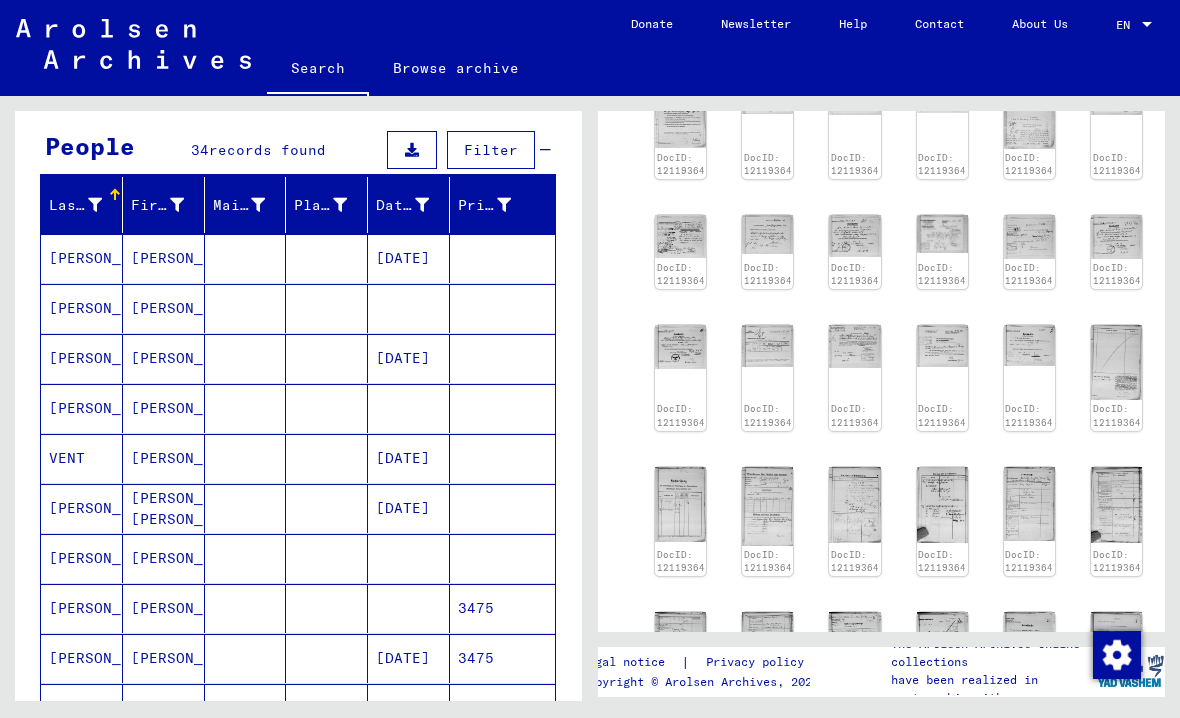 scroll, scrollTop: 175, scrollLeft: 0, axis: vertical 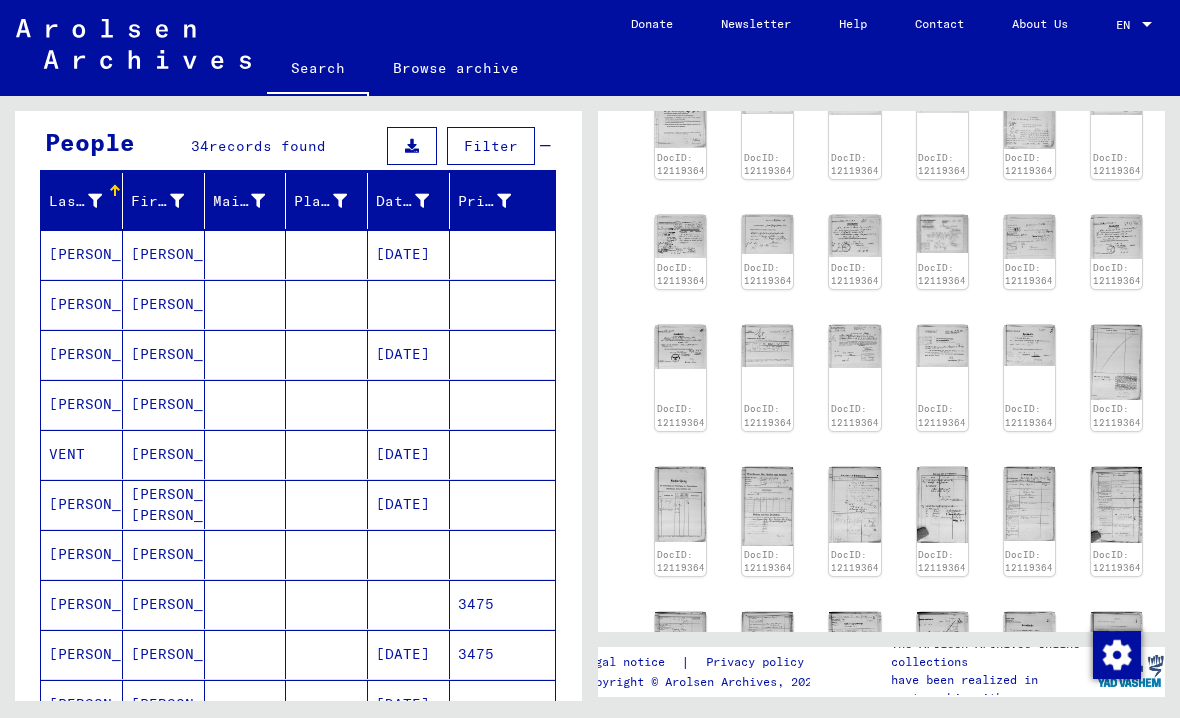 click on "Place of Birth" at bounding box center (320, 201) 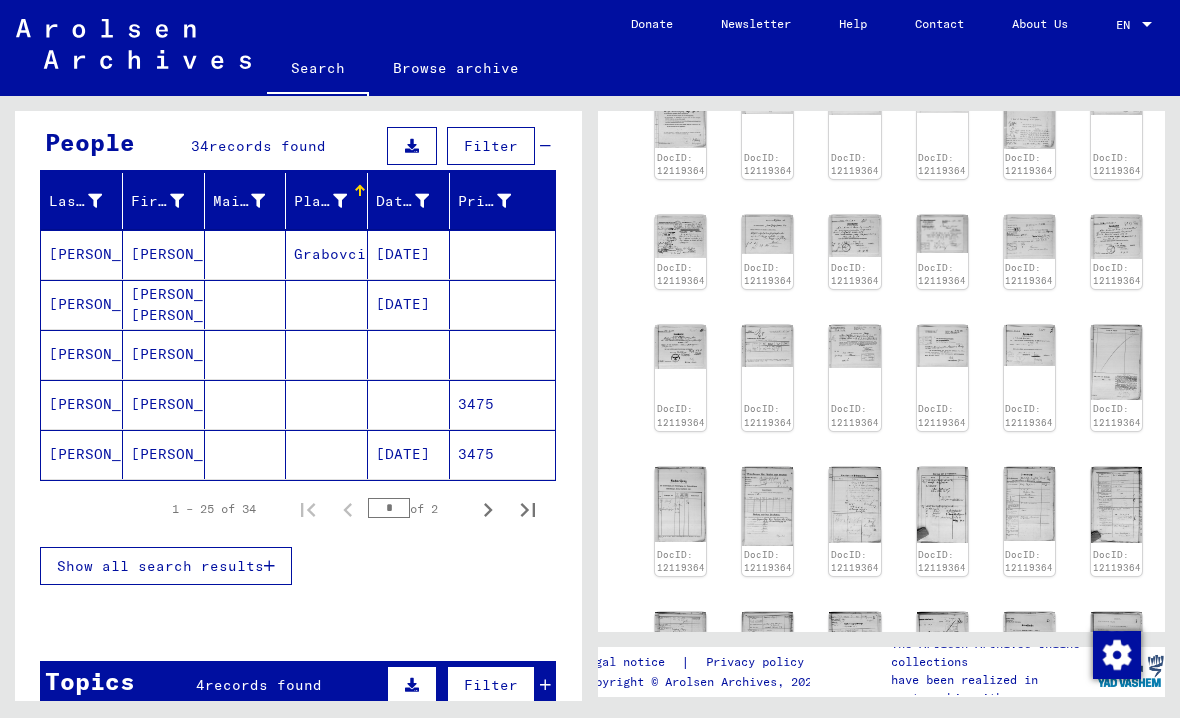 click on "[PERSON_NAME] [PERSON_NAME]" at bounding box center [164, 354] 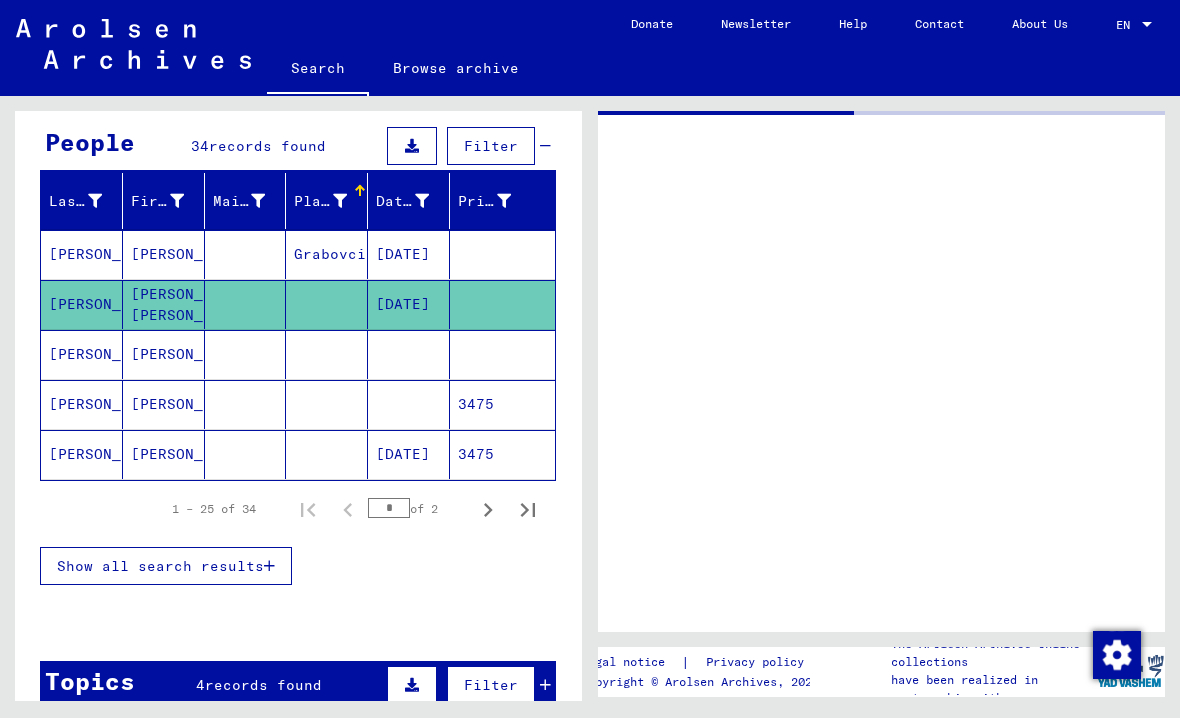 scroll, scrollTop: 0, scrollLeft: 0, axis: both 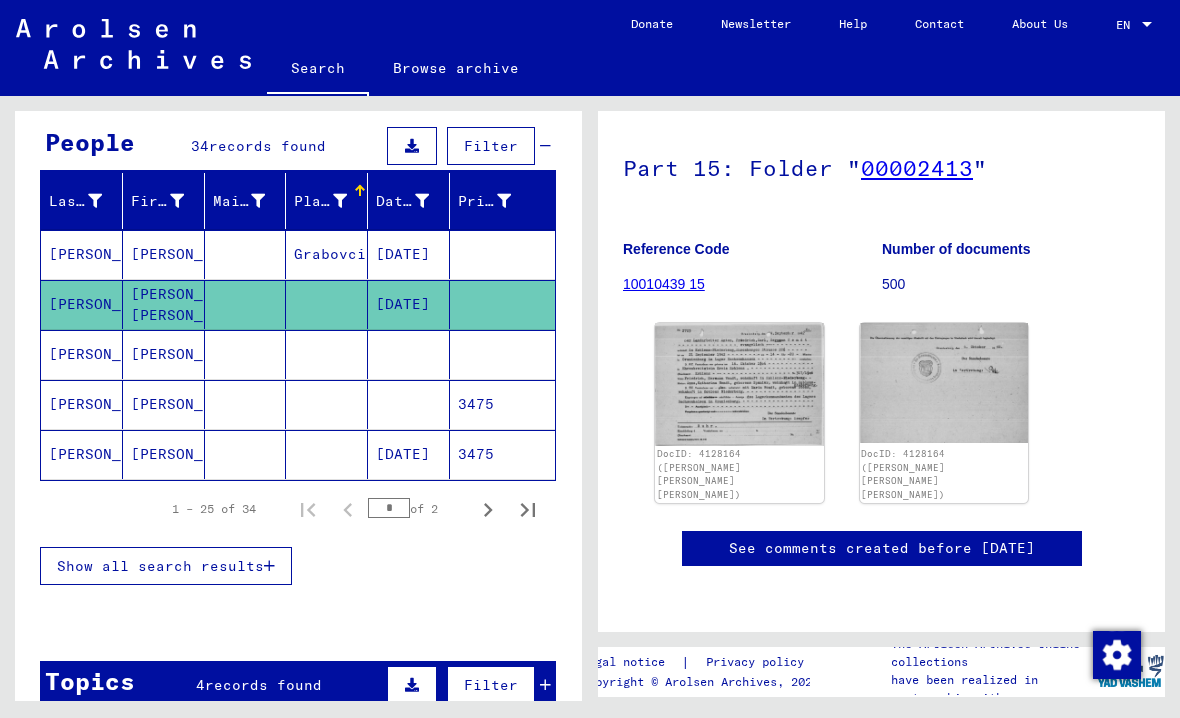 click 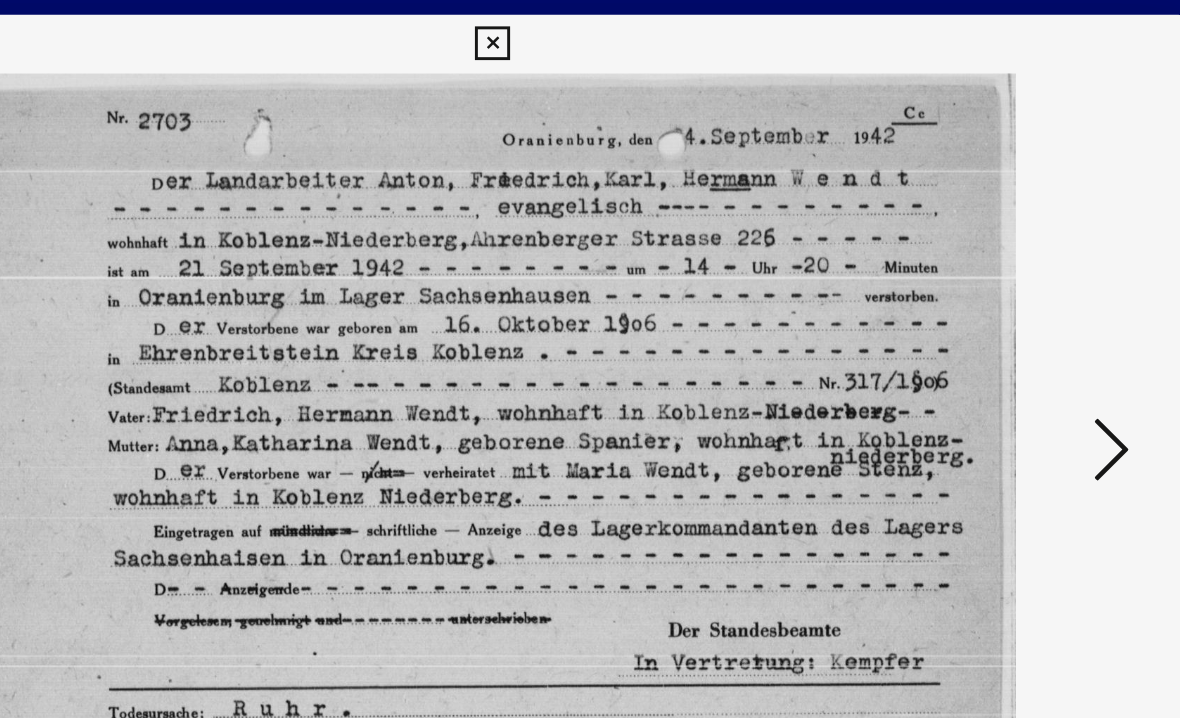 click at bounding box center [590, 309] 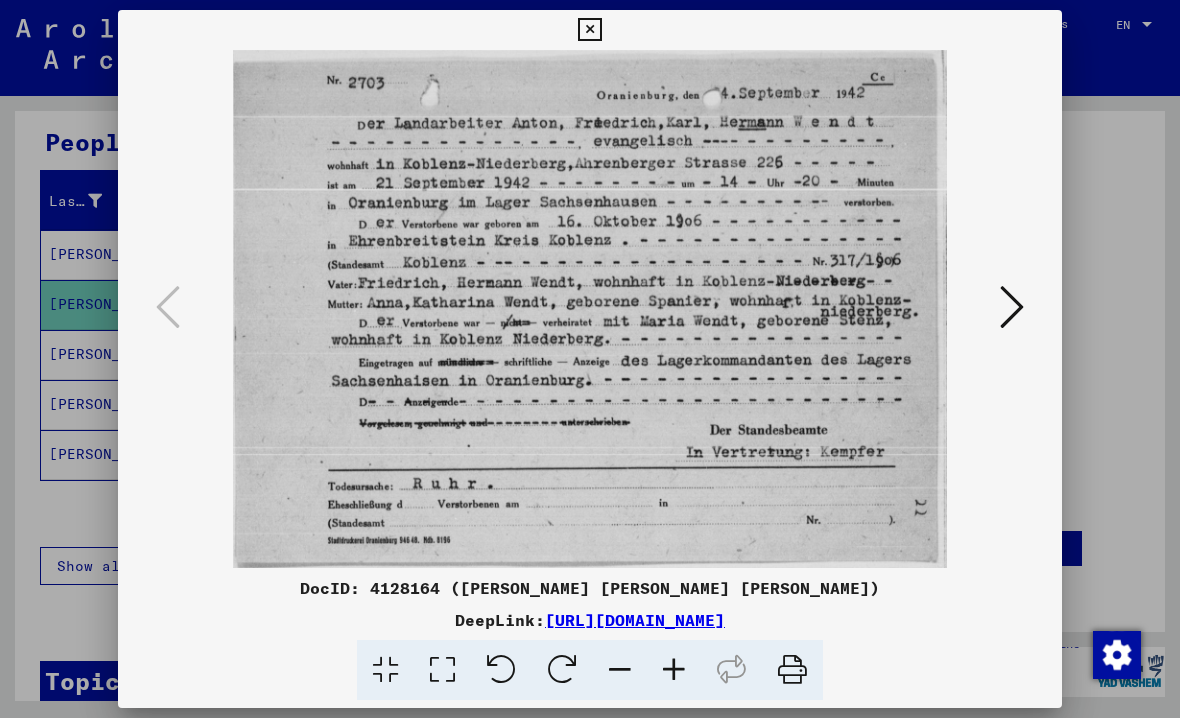 click at bounding box center [589, 30] 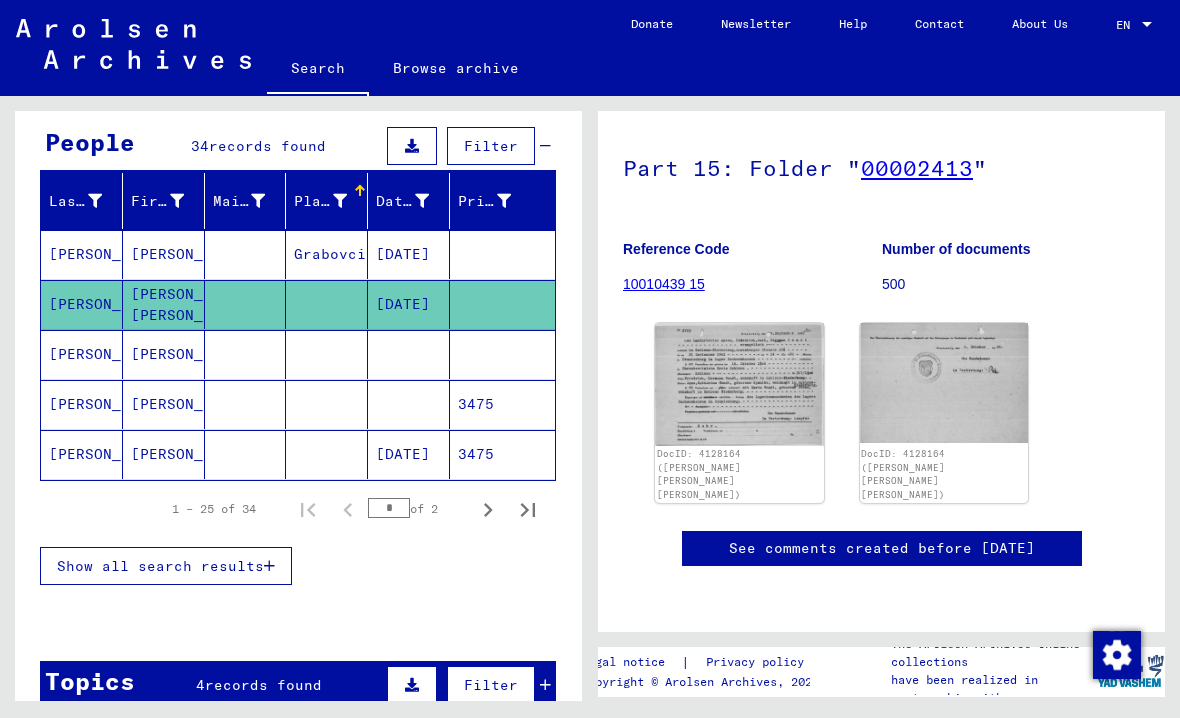 click on "[PERSON_NAME]" 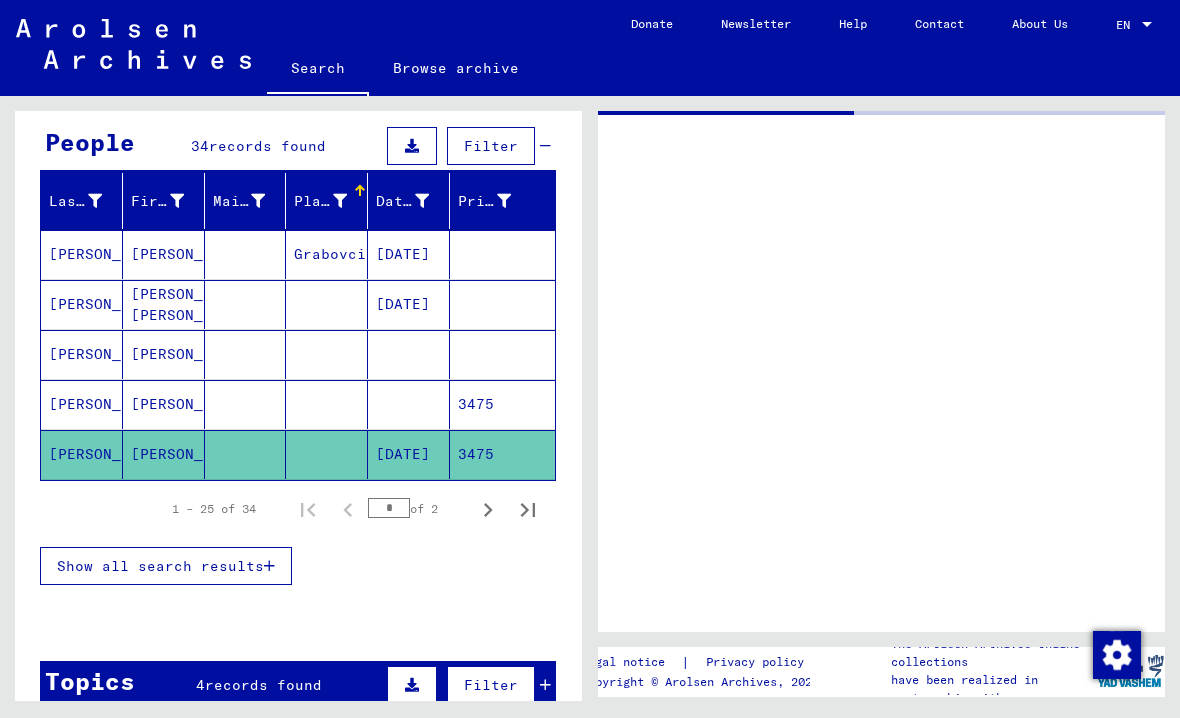 scroll, scrollTop: 0, scrollLeft: 0, axis: both 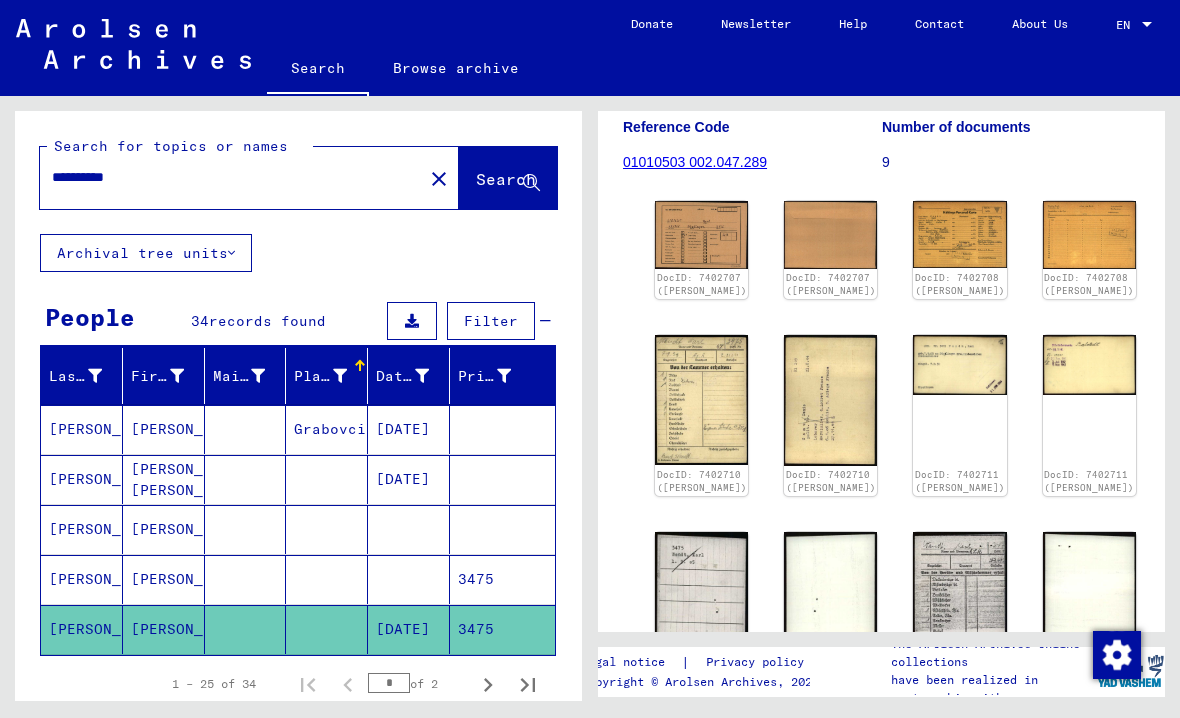 click on "**********" at bounding box center (231, 177) 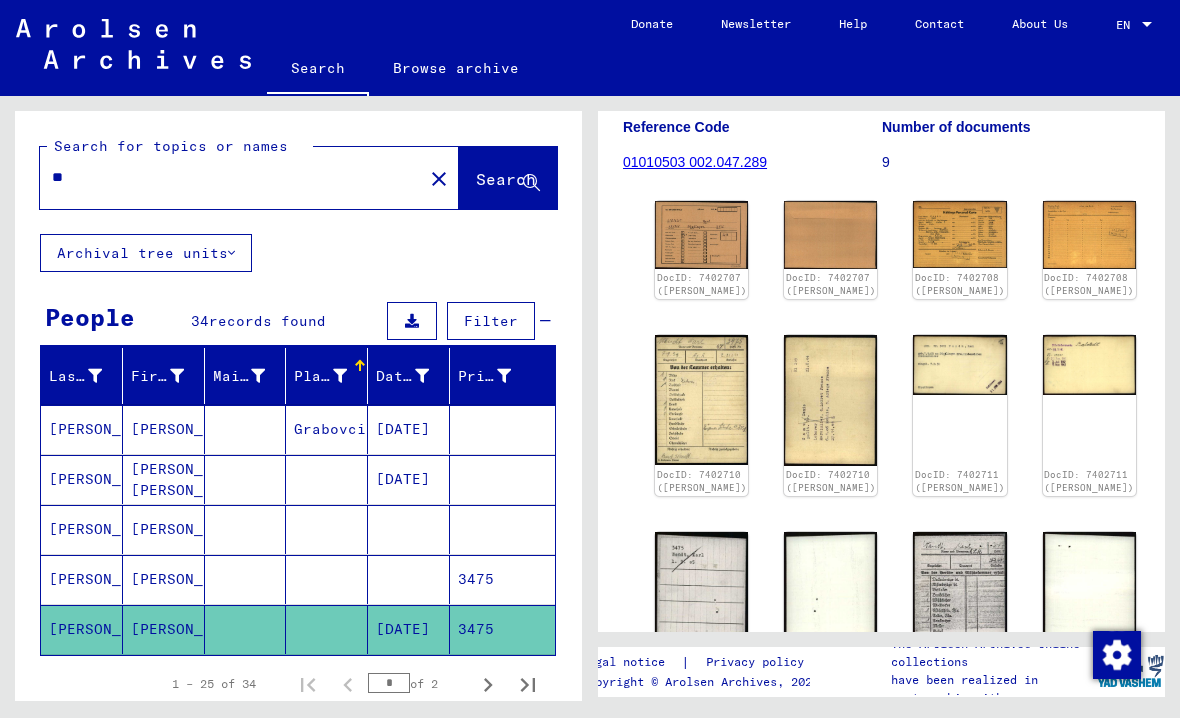 type on "*" 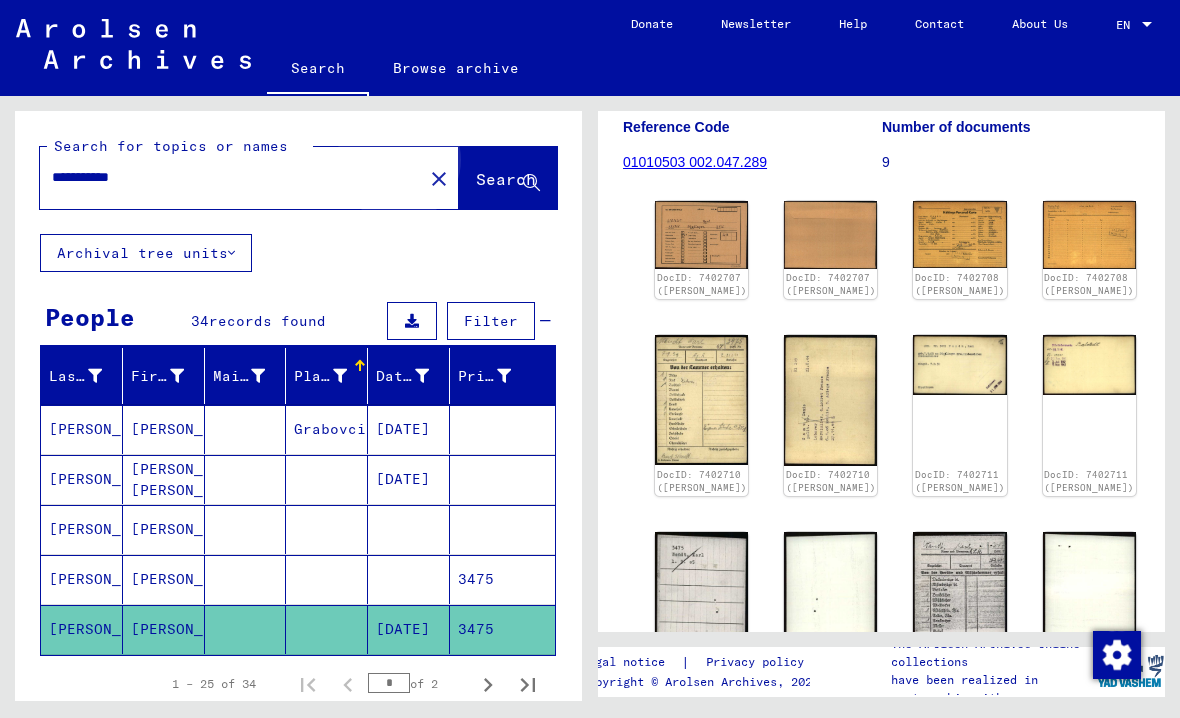type on "**********" 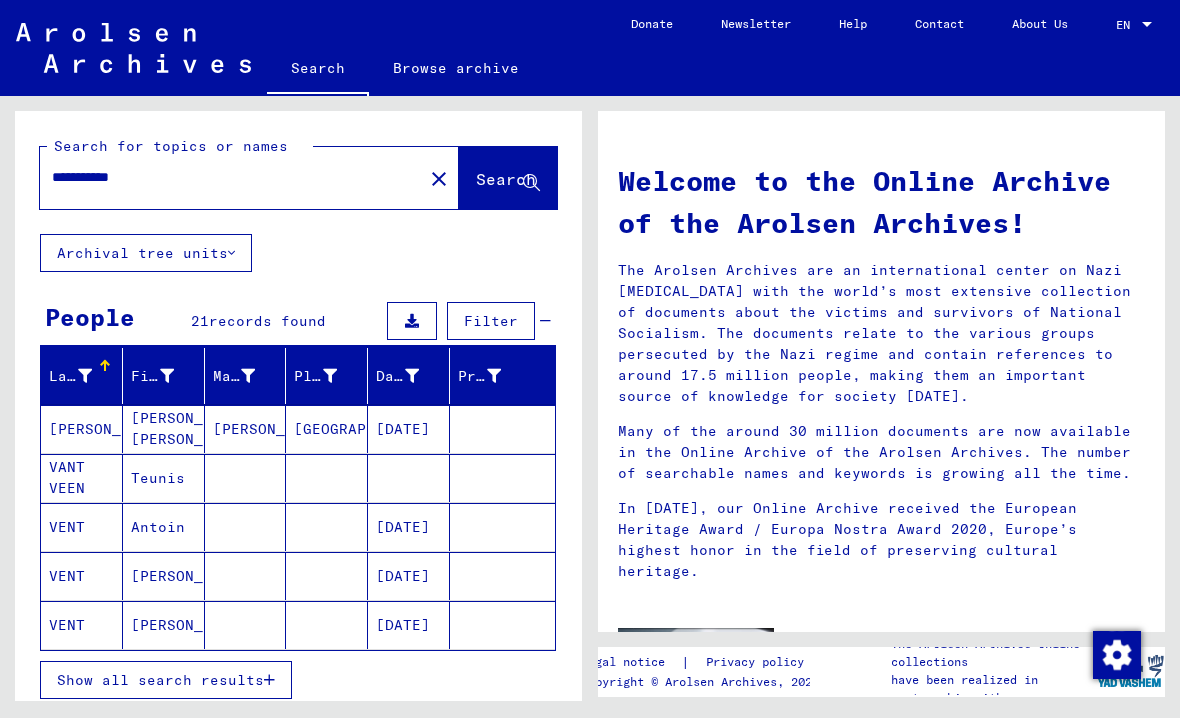 click at bounding box center [105, 366] 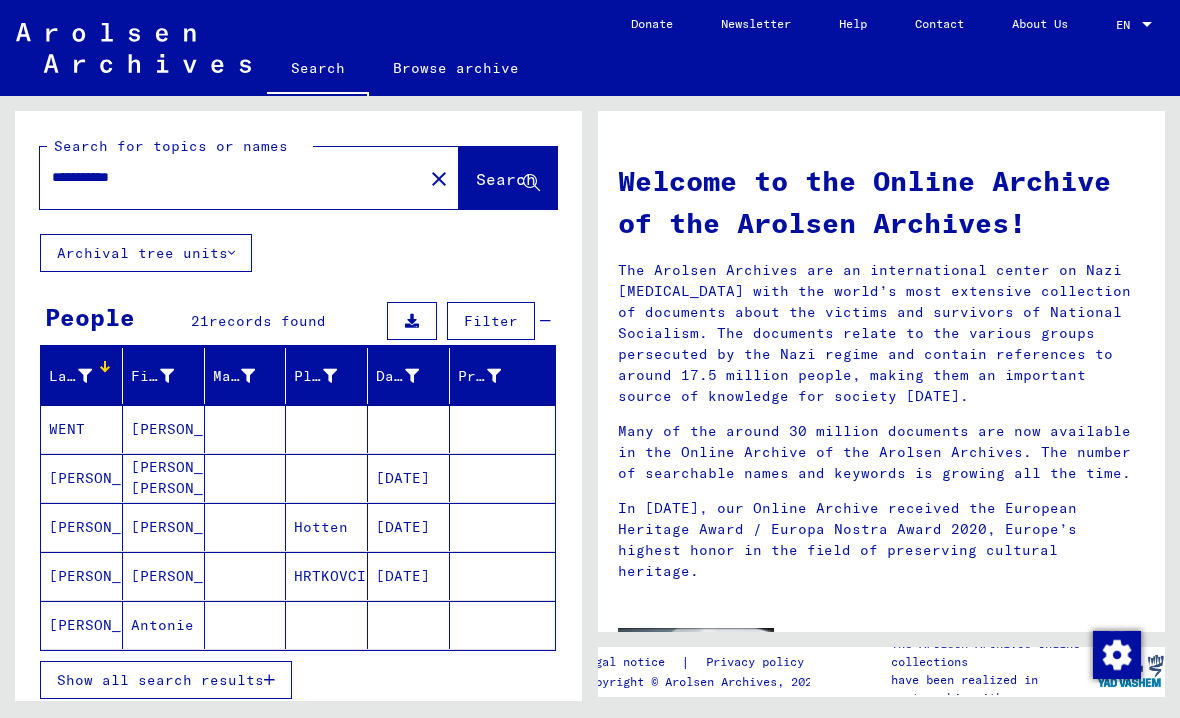 click on "[PERSON_NAME]" at bounding box center [82, 625] 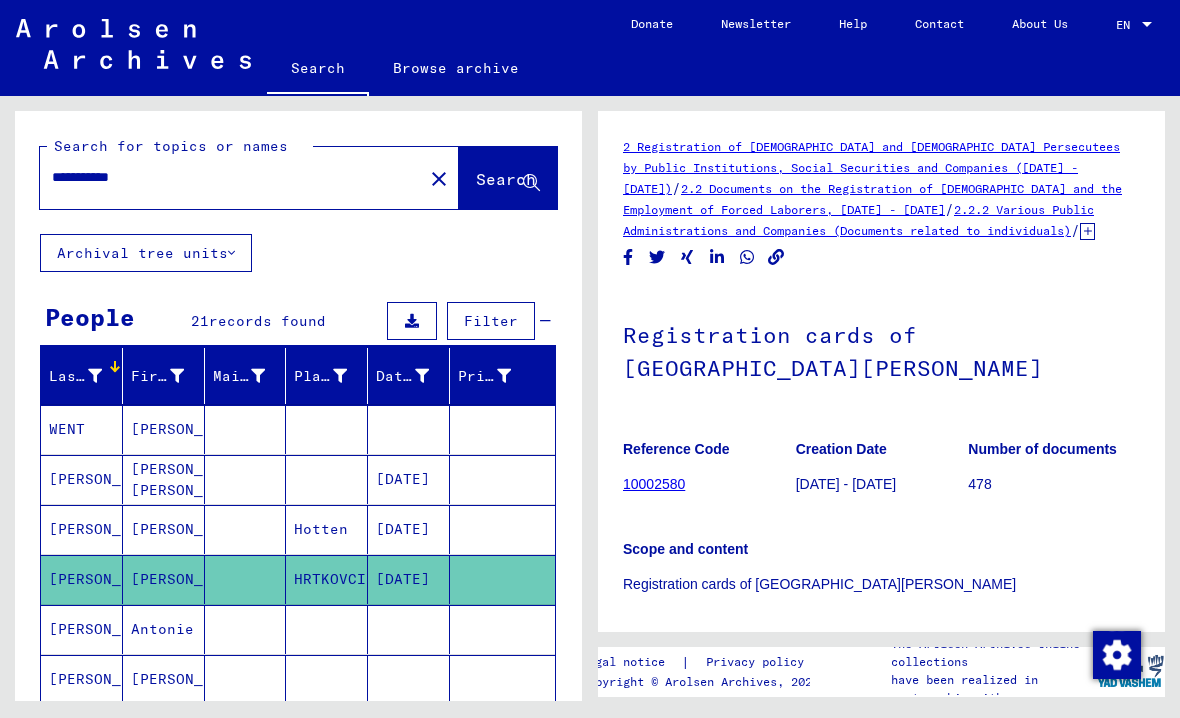scroll, scrollTop: 0, scrollLeft: 0, axis: both 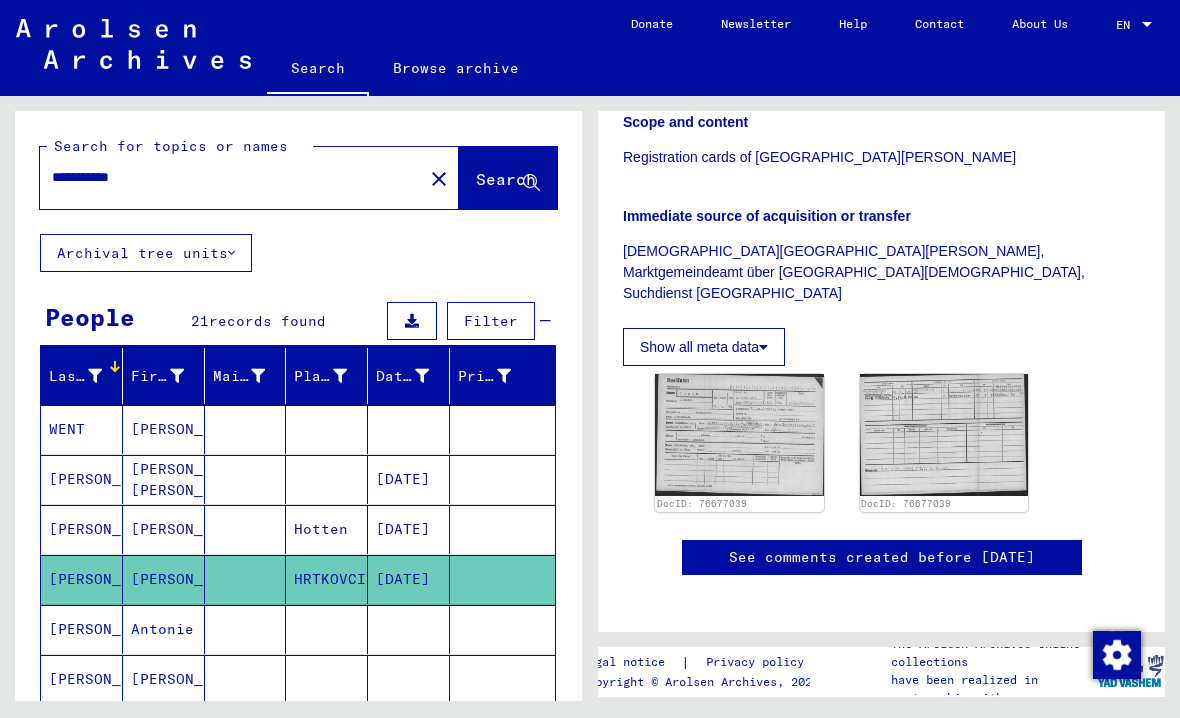 click 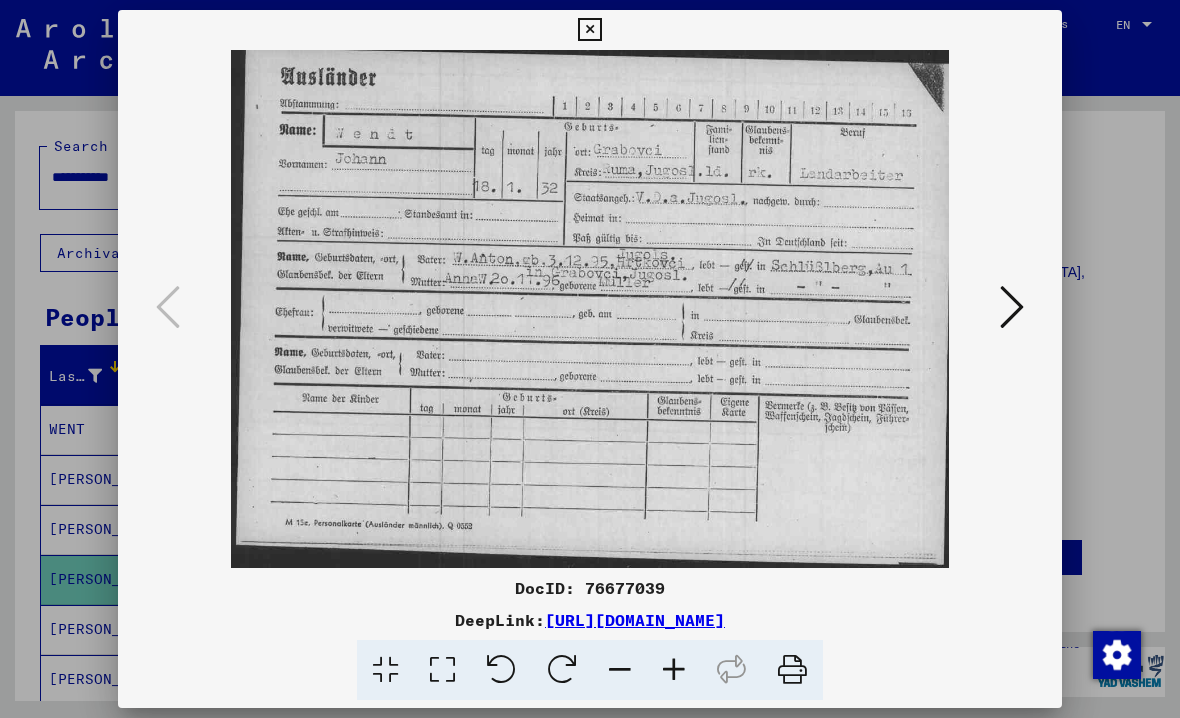 click at bounding box center [1012, 307] 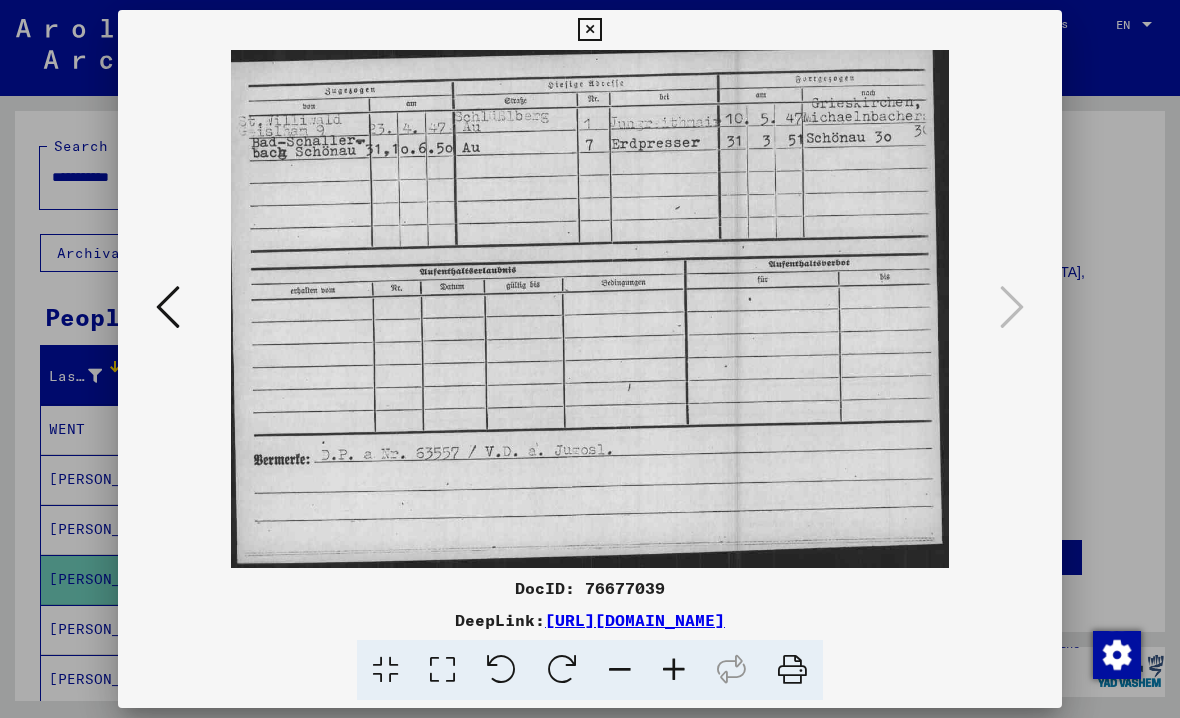 click at bounding box center [589, 30] 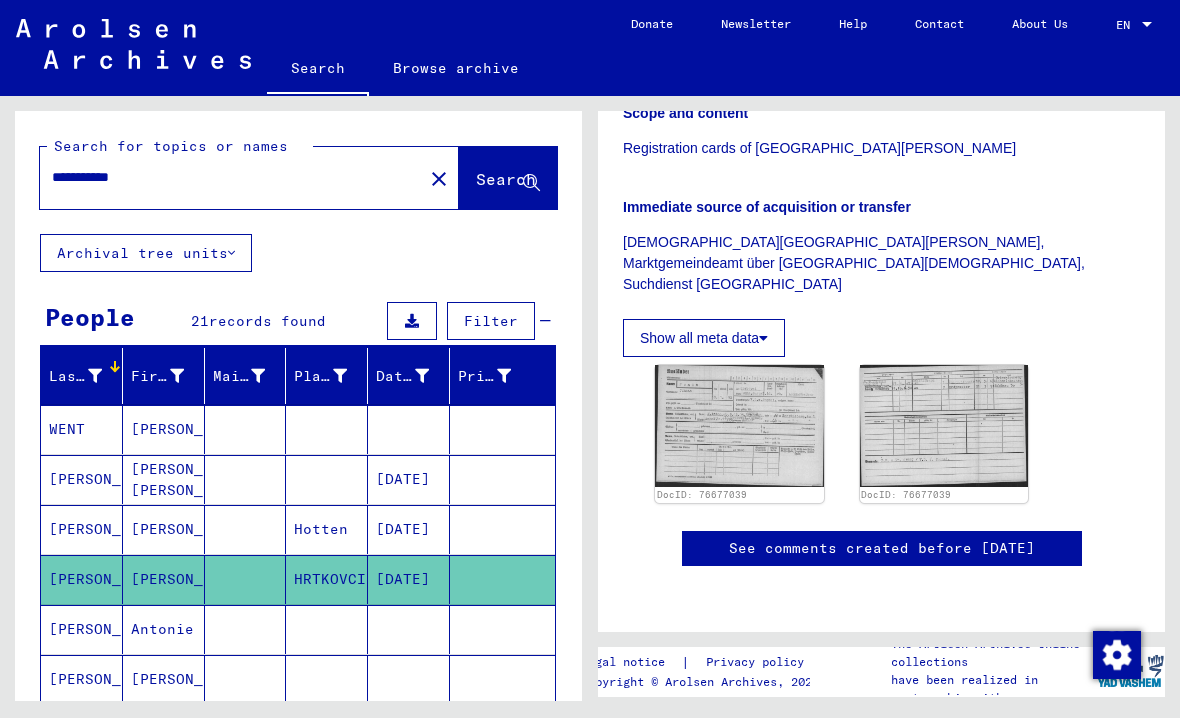 scroll, scrollTop: 554, scrollLeft: 0, axis: vertical 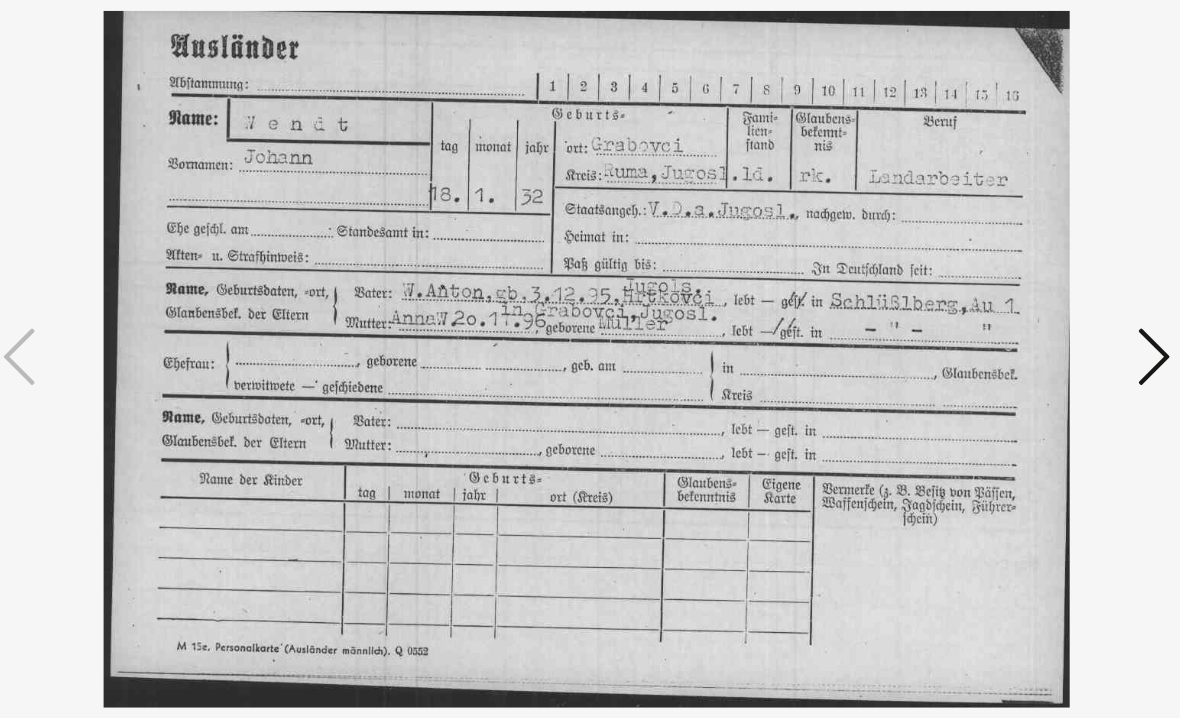 click at bounding box center [1012, 307] 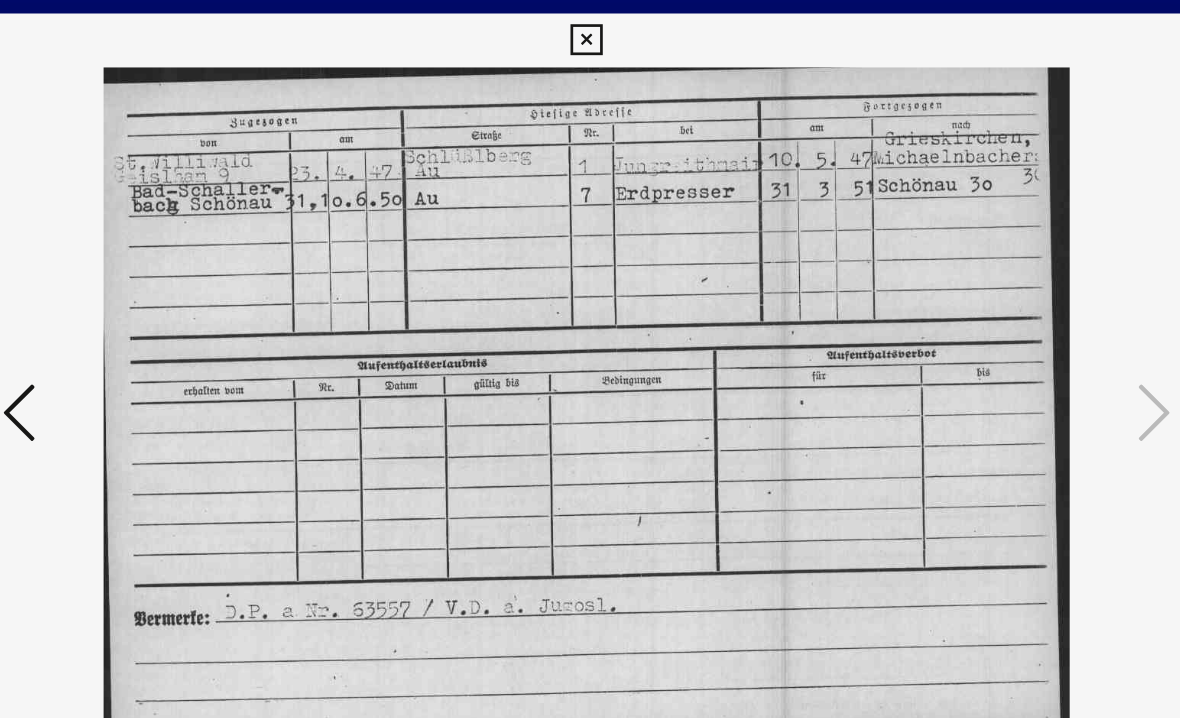 click at bounding box center (168, 307) 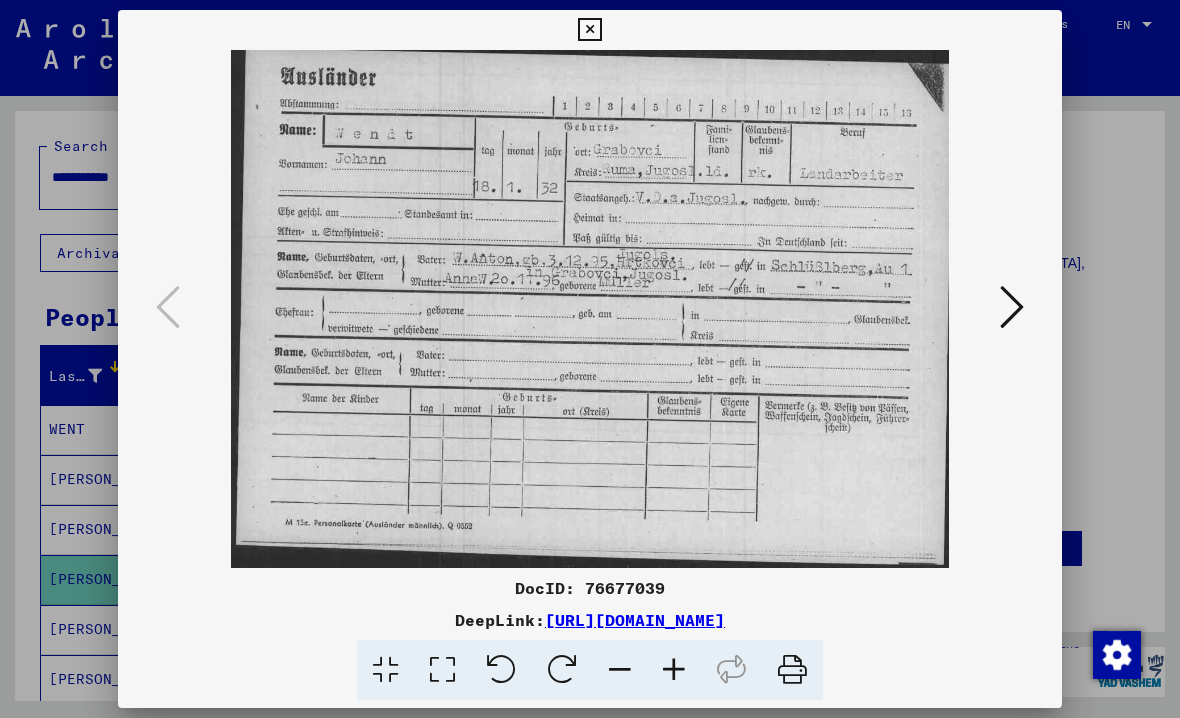 click at bounding box center [589, 30] 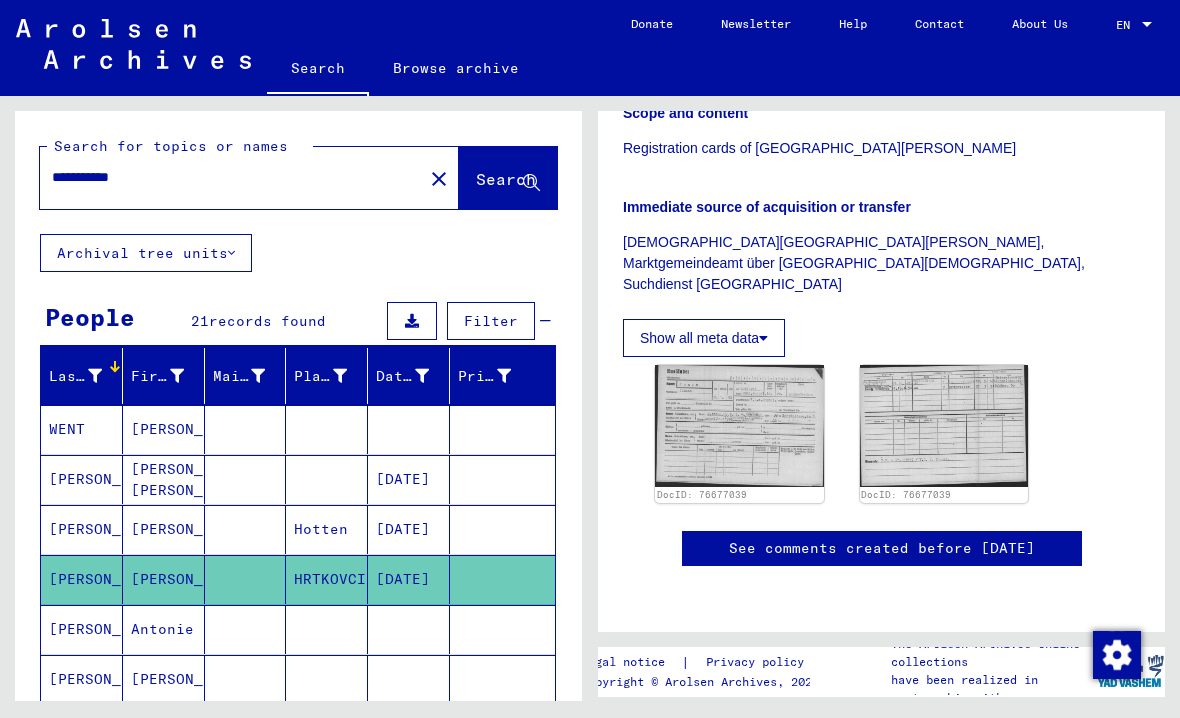 scroll, scrollTop: 0, scrollLeft: 0, axis: both 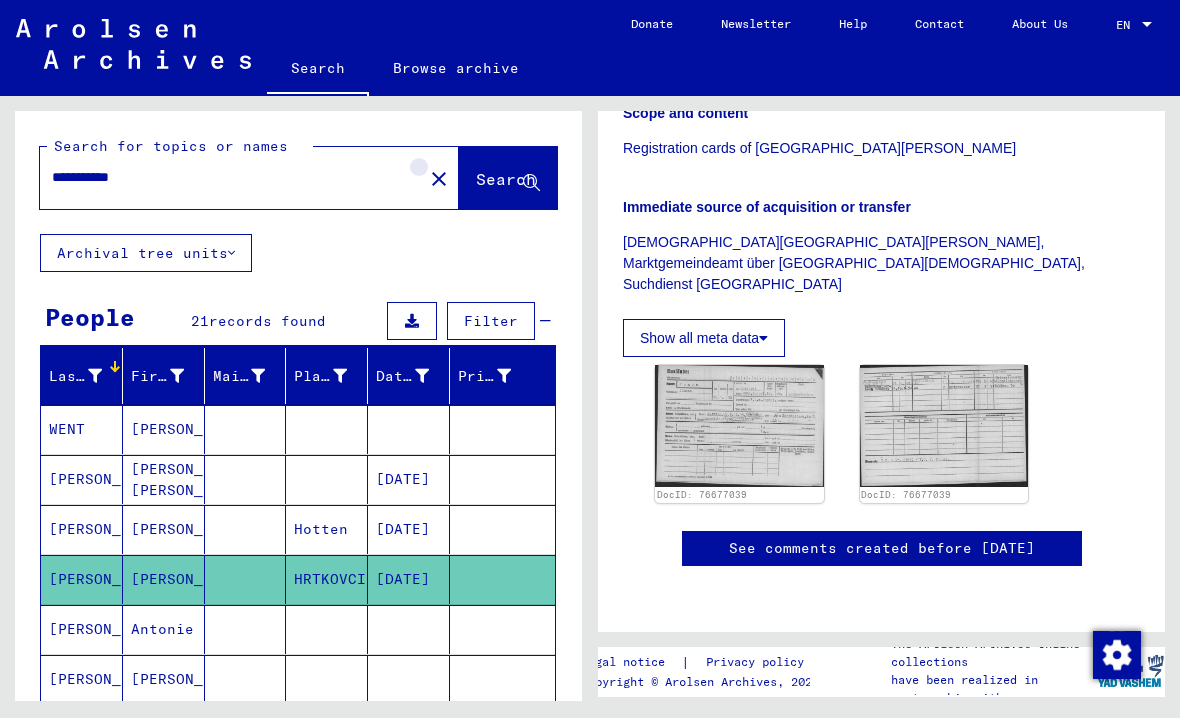 click on "close" 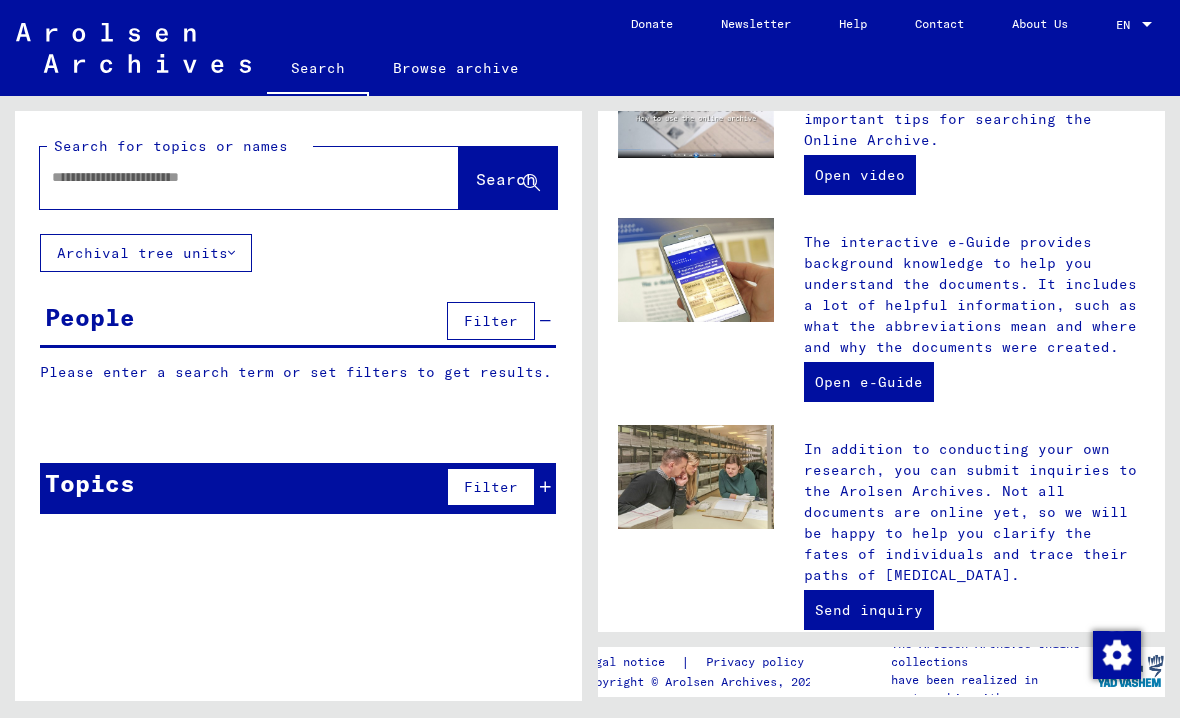 click at bounding box center [225, 177] 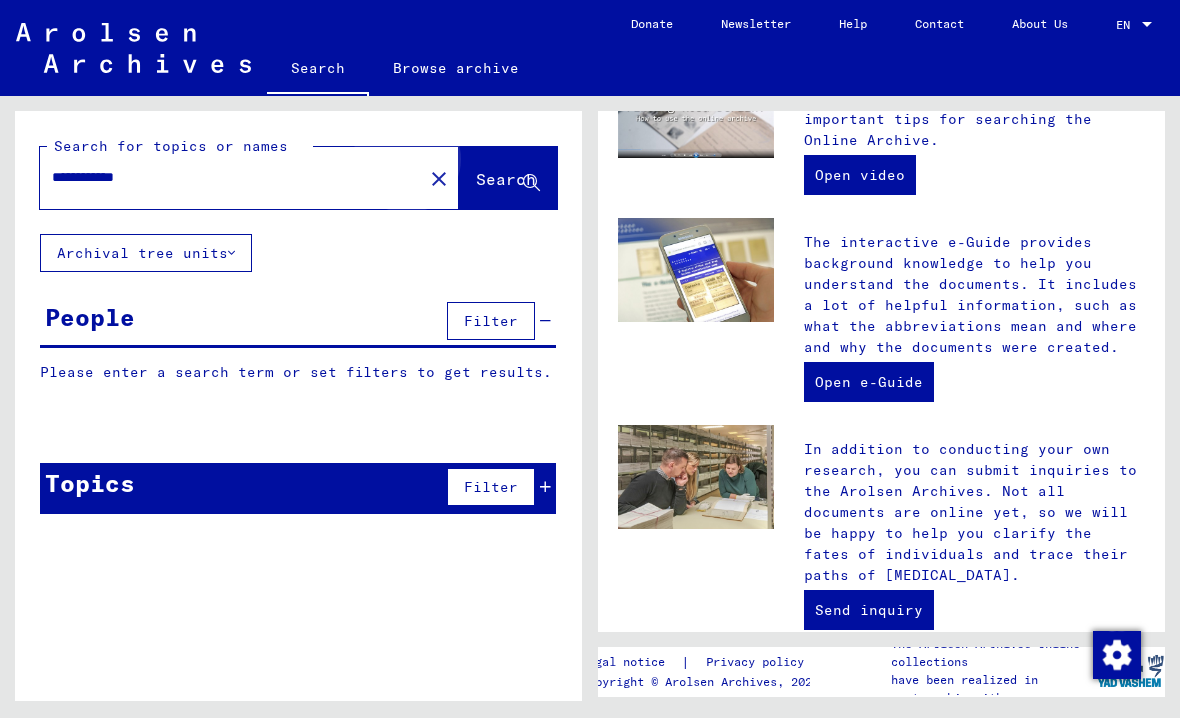 click on "Search" 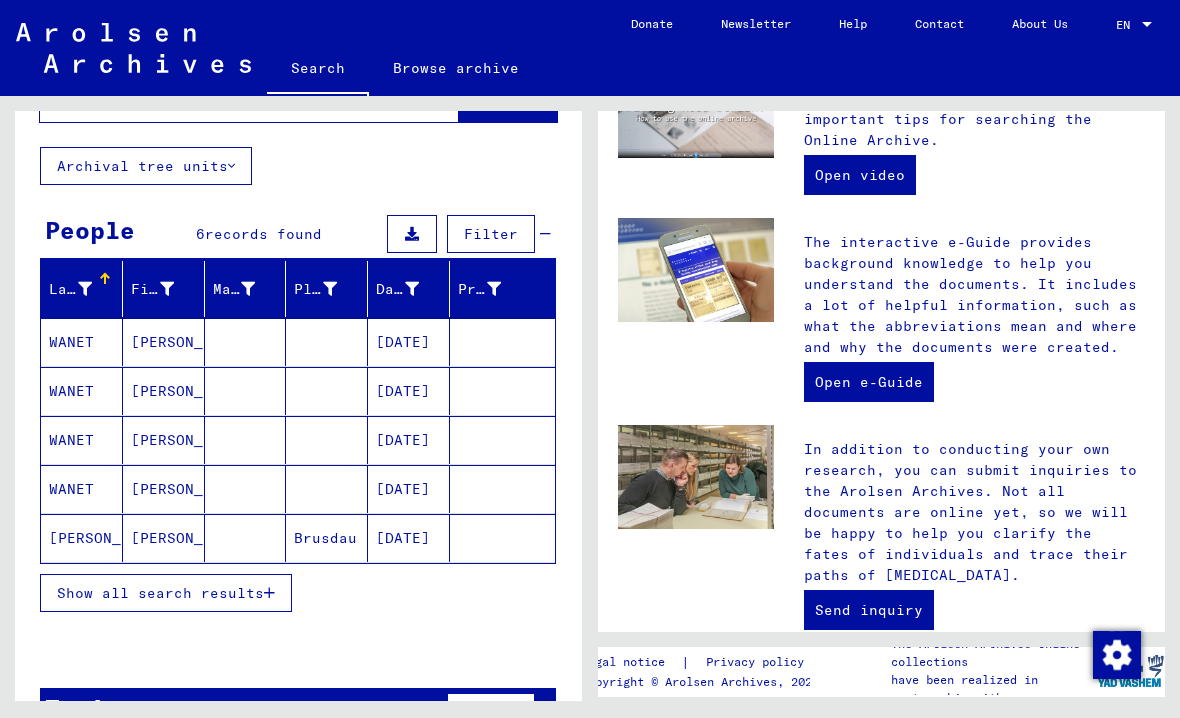 scroll, scrollTop: 86, scrollLeft: 0, axis: vertical 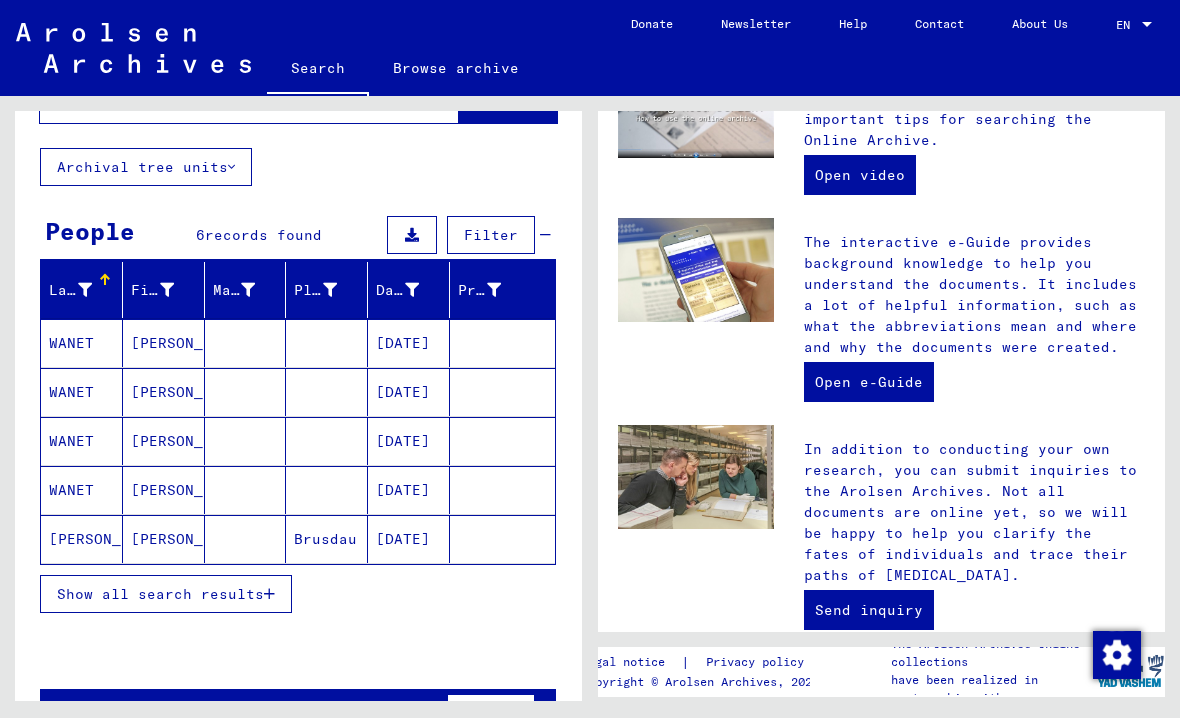 click on "[DATE]" at bounding box center (409, 539) 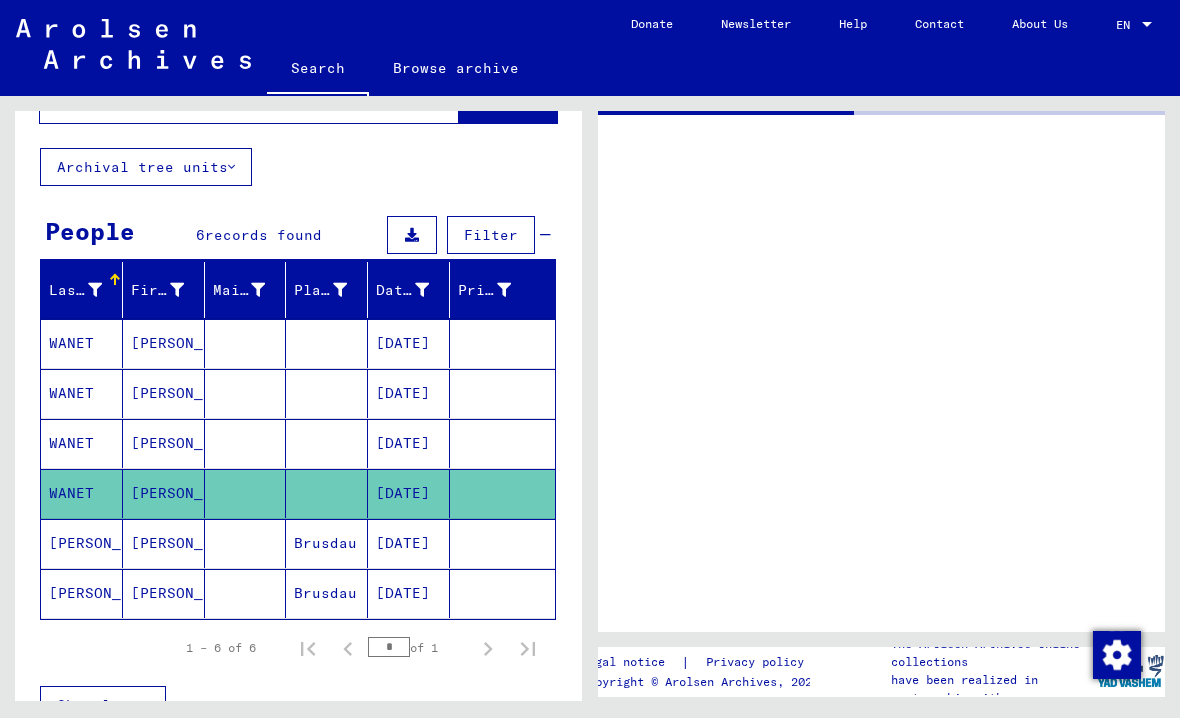 scroll, scrollTop: 0, scrollLeft: 0, axis: both 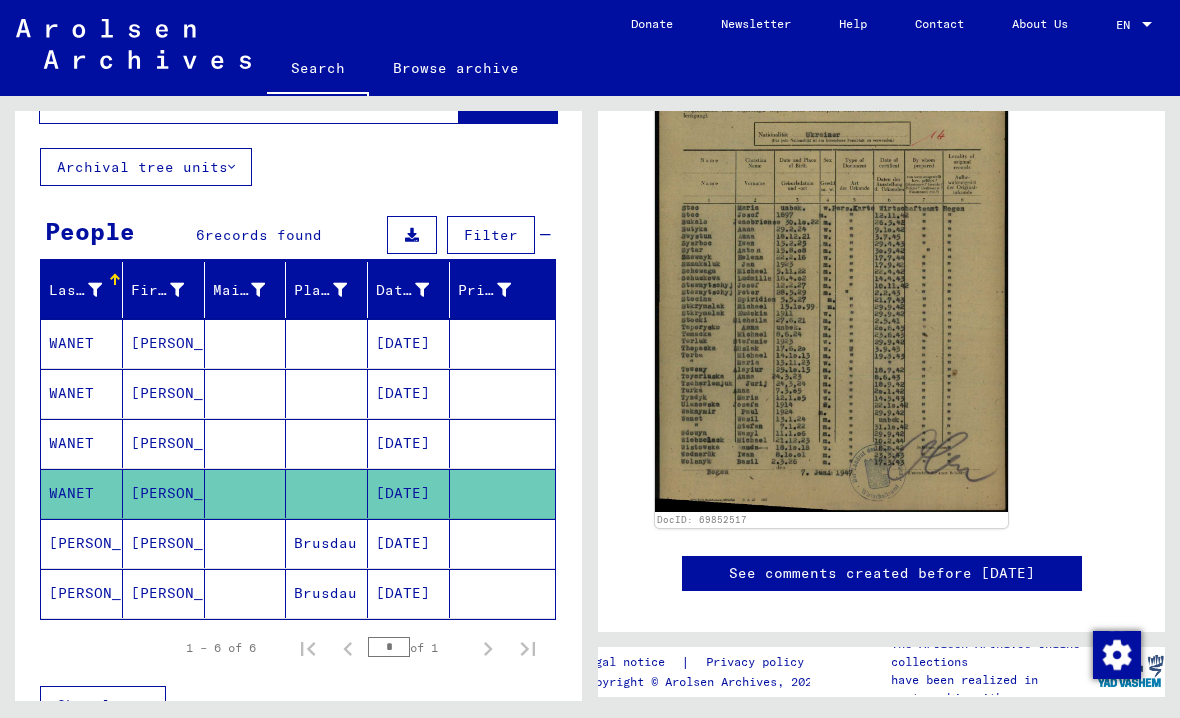 click 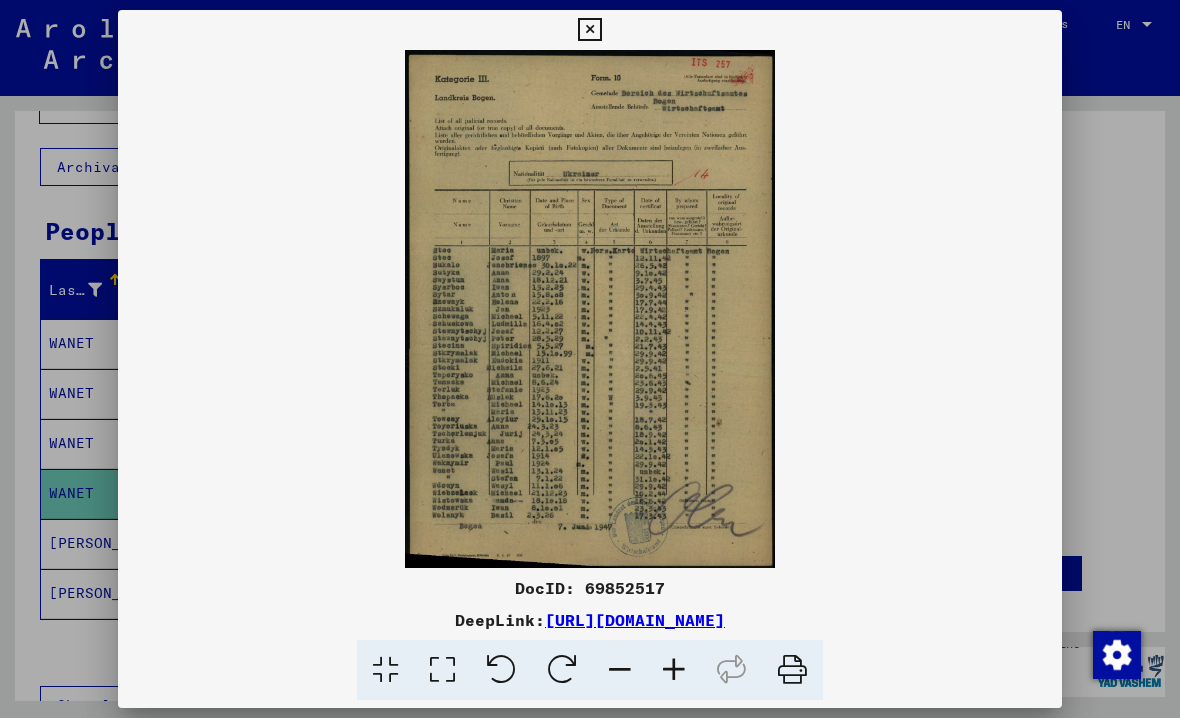 click at bounding box center [589, 30] 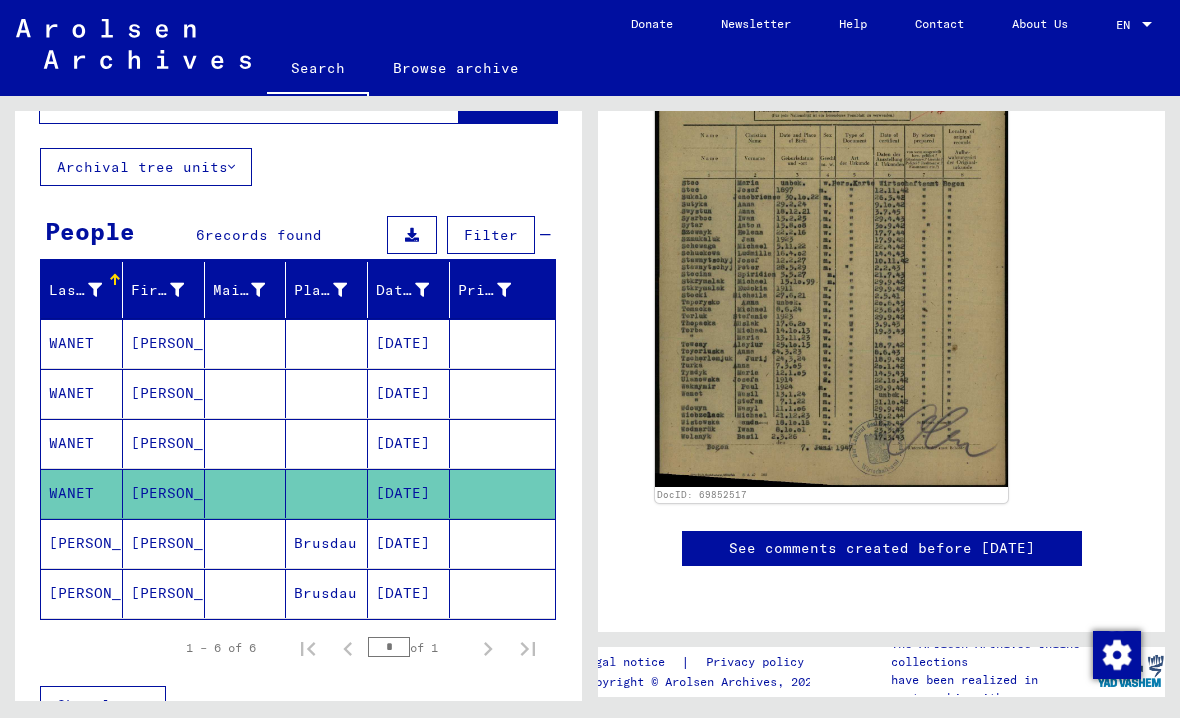 scroll, scrollTop: 1180, scrollLeft: 0, axis: vertical 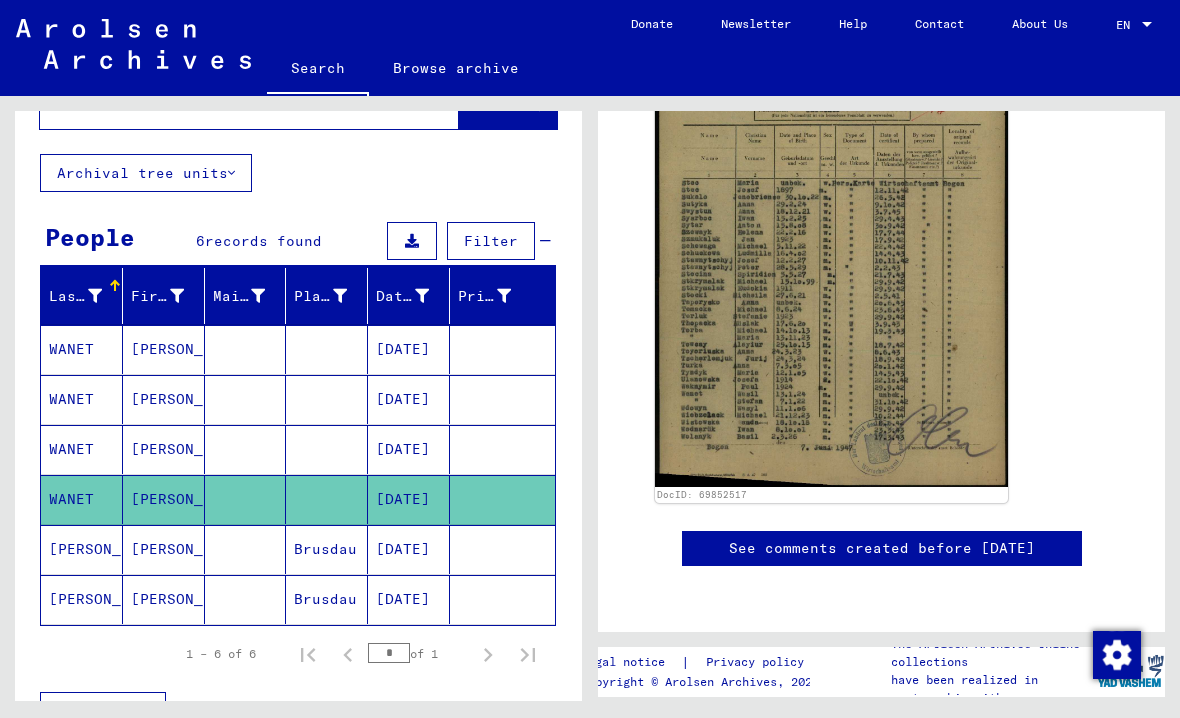 click on "Last Name" at bounding box center [88, 296] 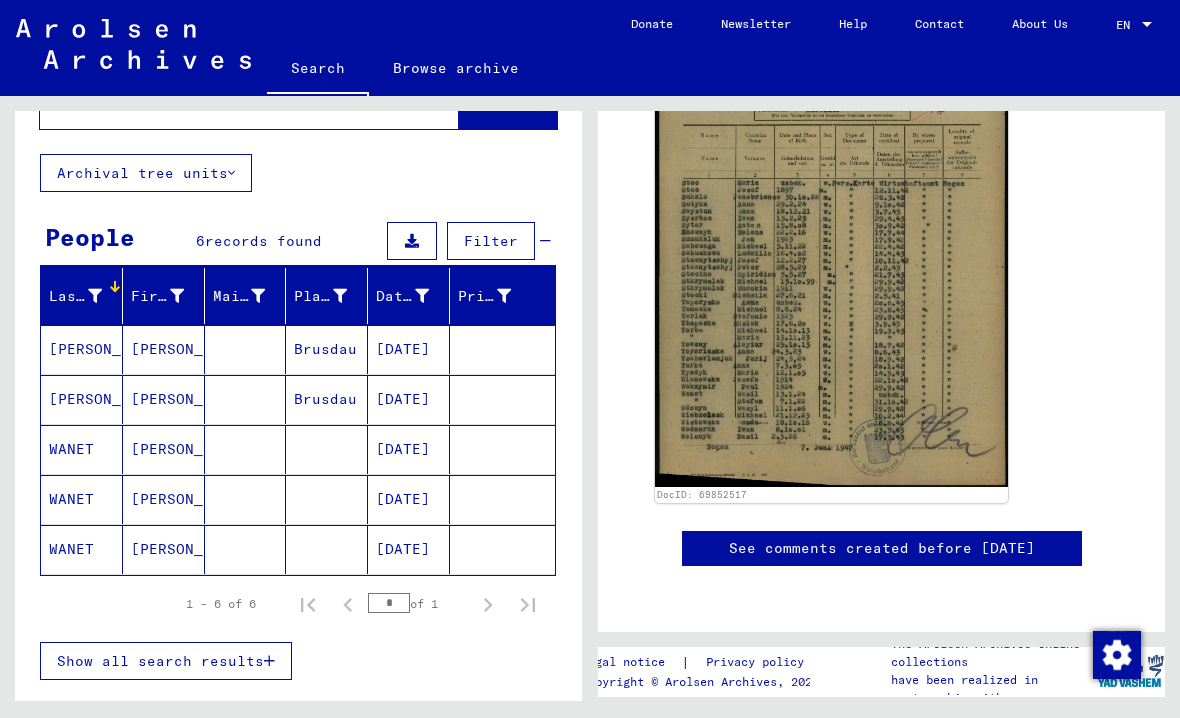 click at bounding box center (340, 296) 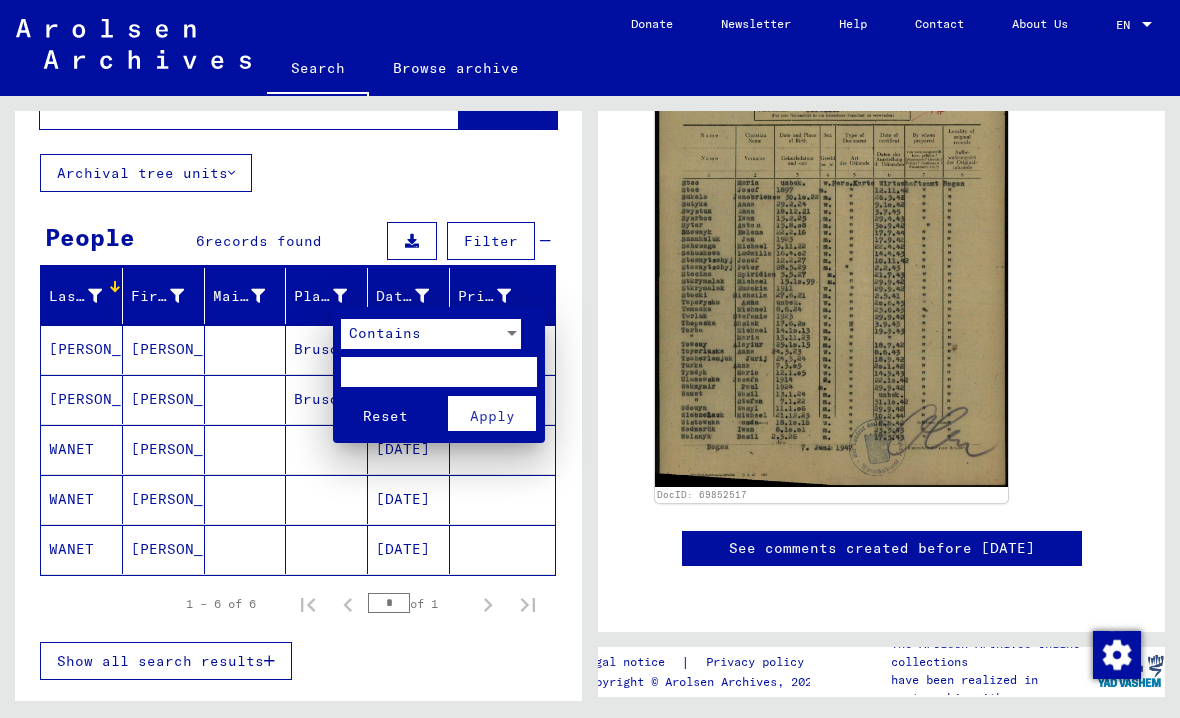 click at bounding box center (590, 359) 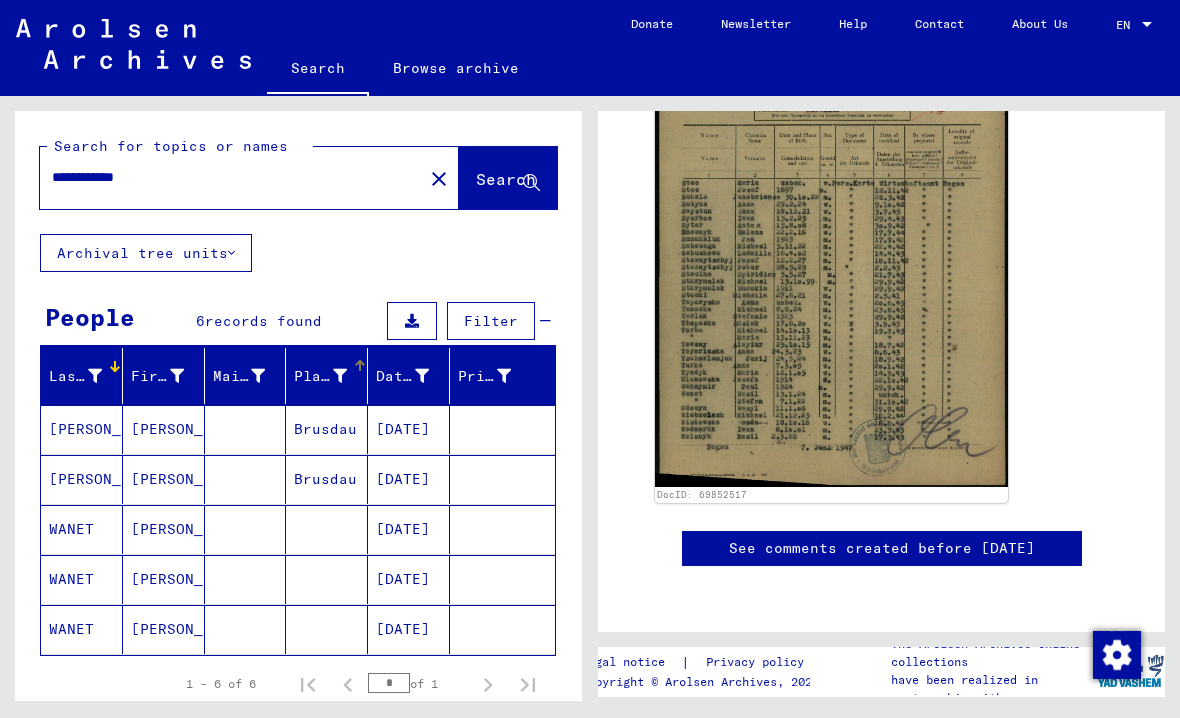 scroll, scrollTop: 0, scrollLeft: 0, axis: both 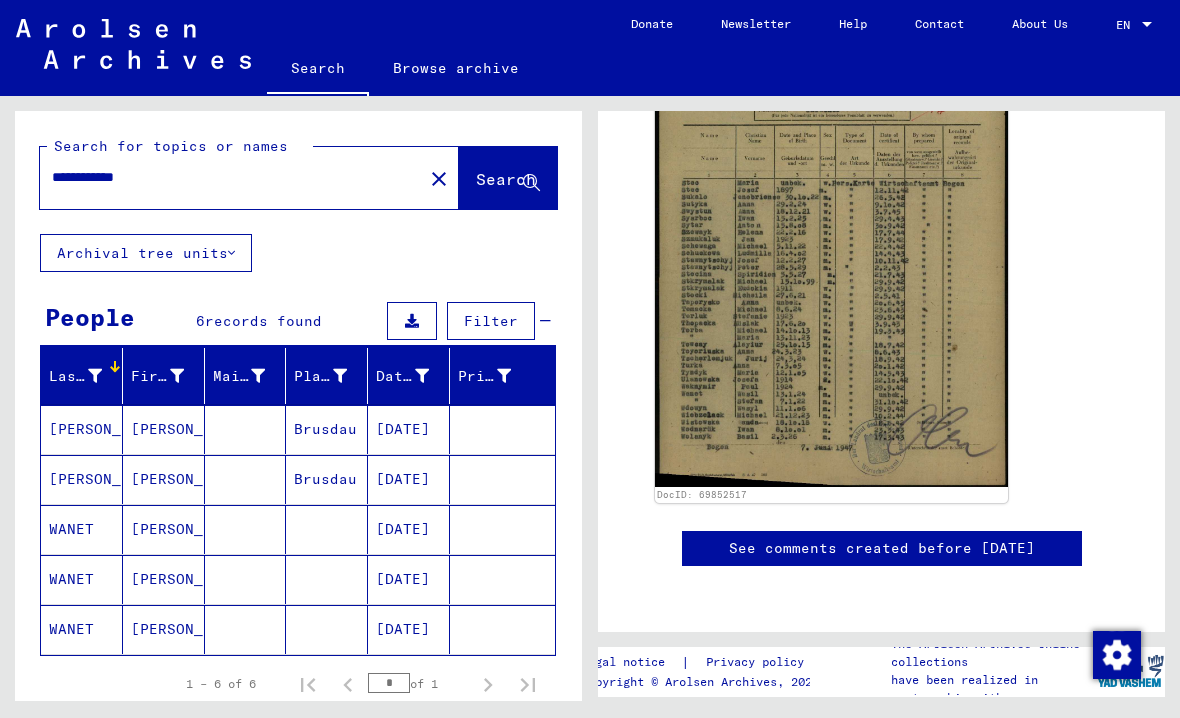 type on "**********" 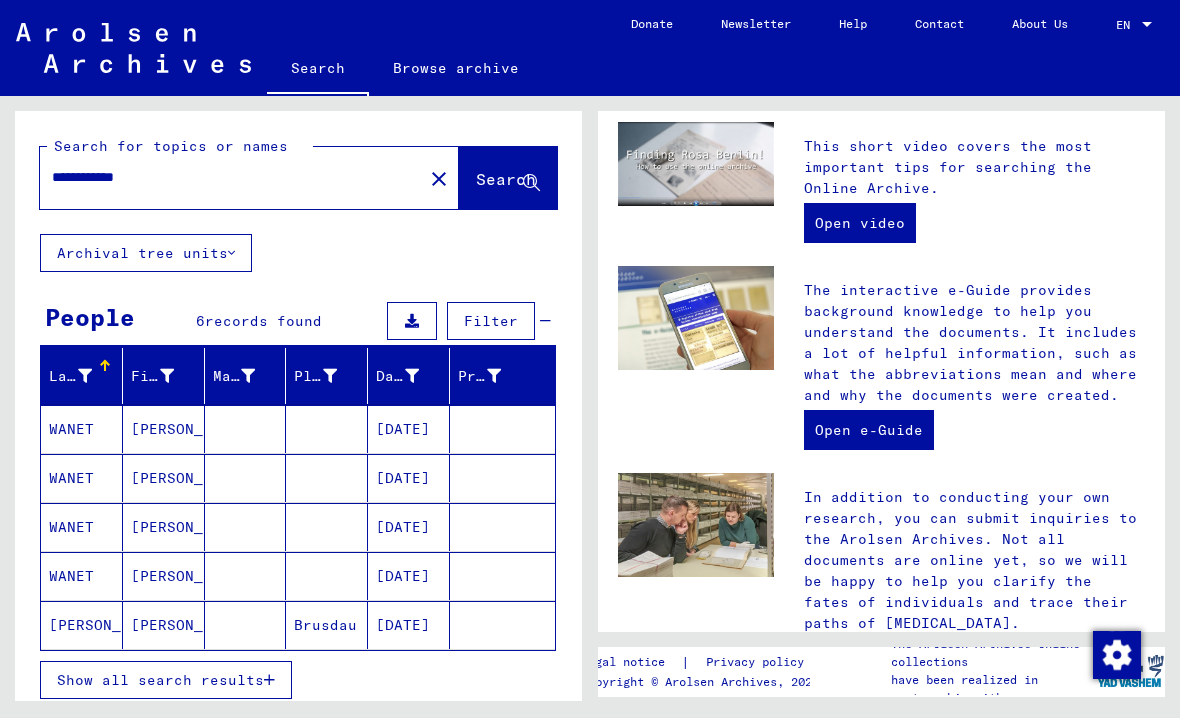 scroll, scrollTop: 508, scrollLeft: 0, axis: vertical 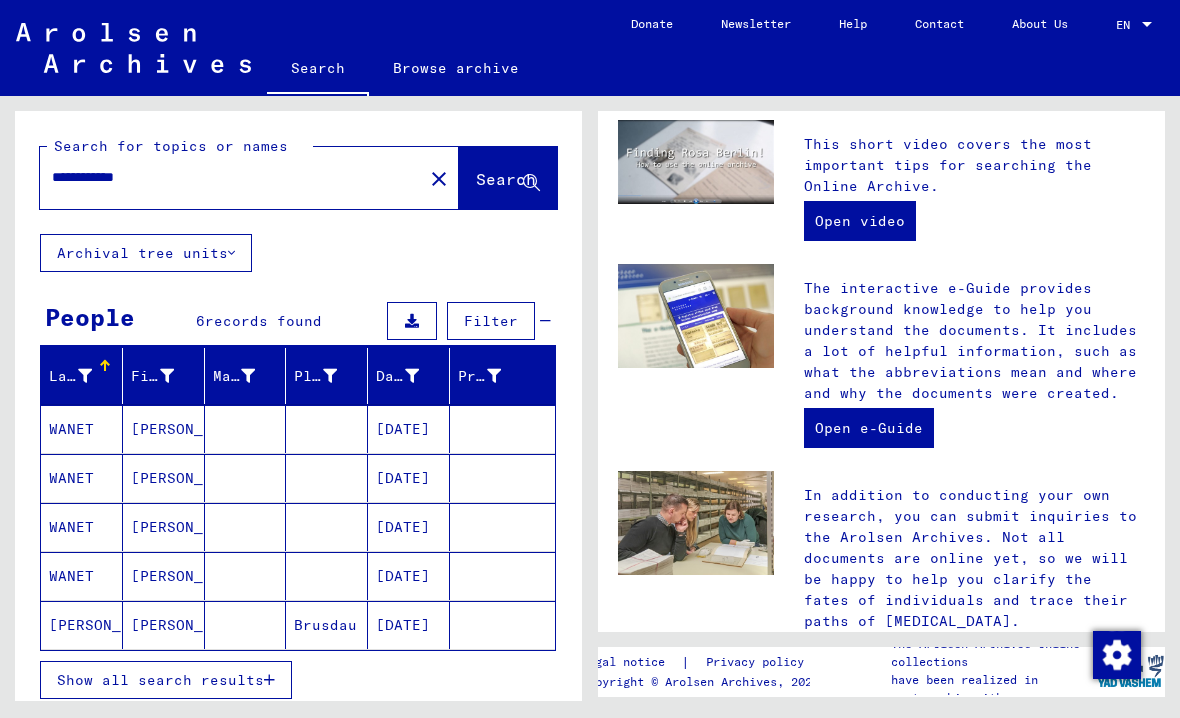 click at bounding box center (412, 321) 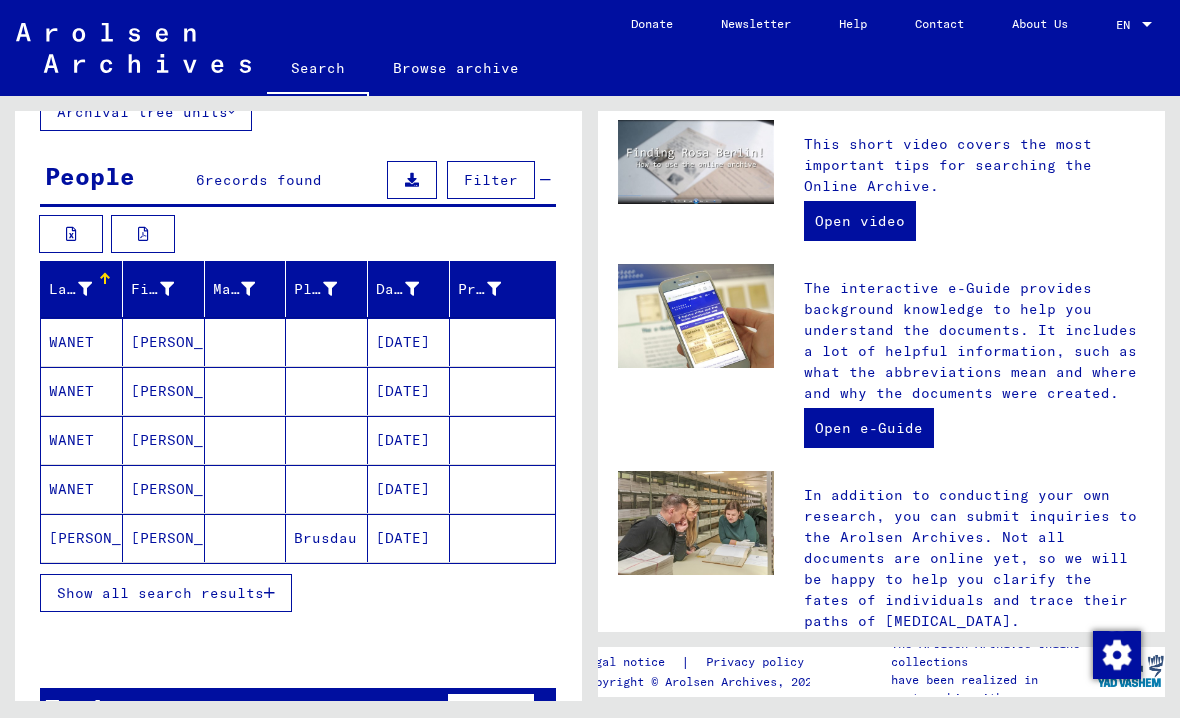 scroll, scrollTop: 140, scrollLeft: 0, axis: vertical 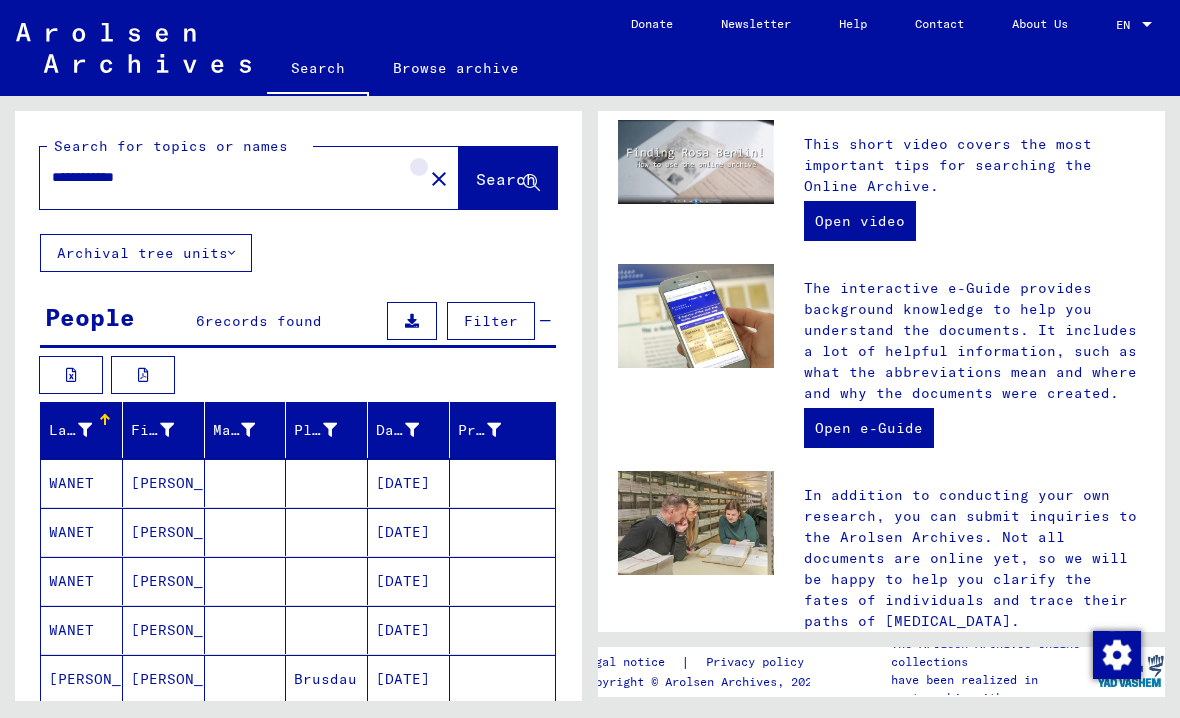 click on "close" 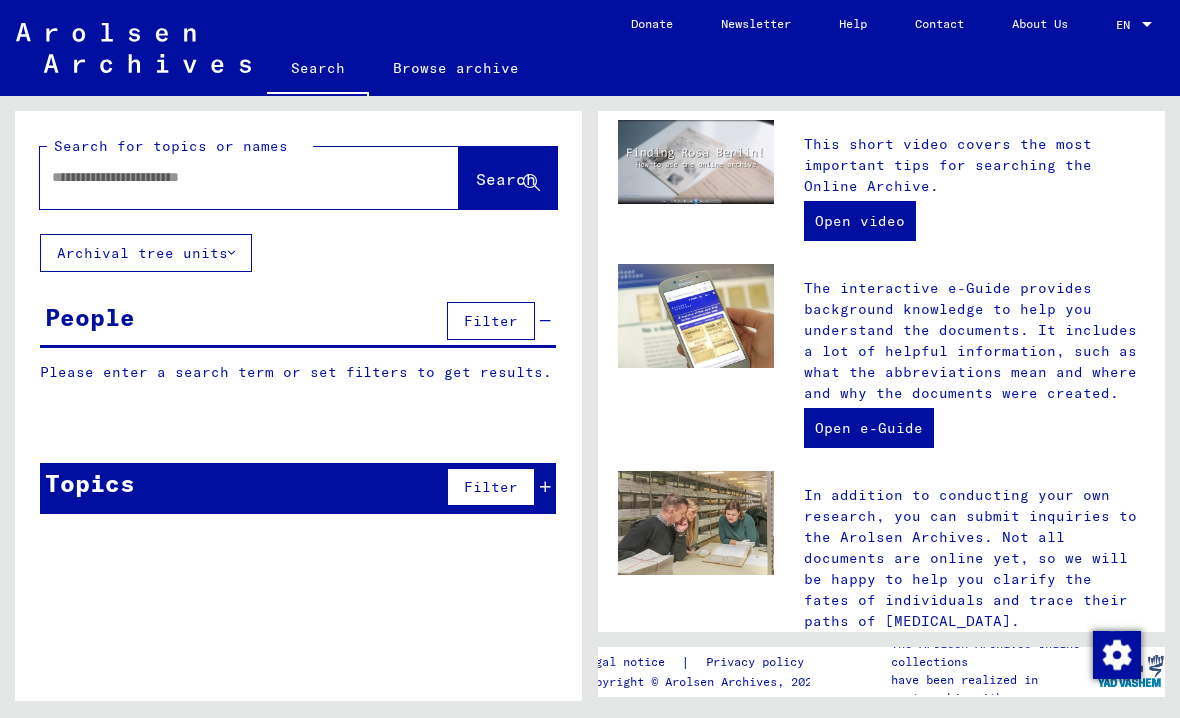 click at bounding box center (225, 177) 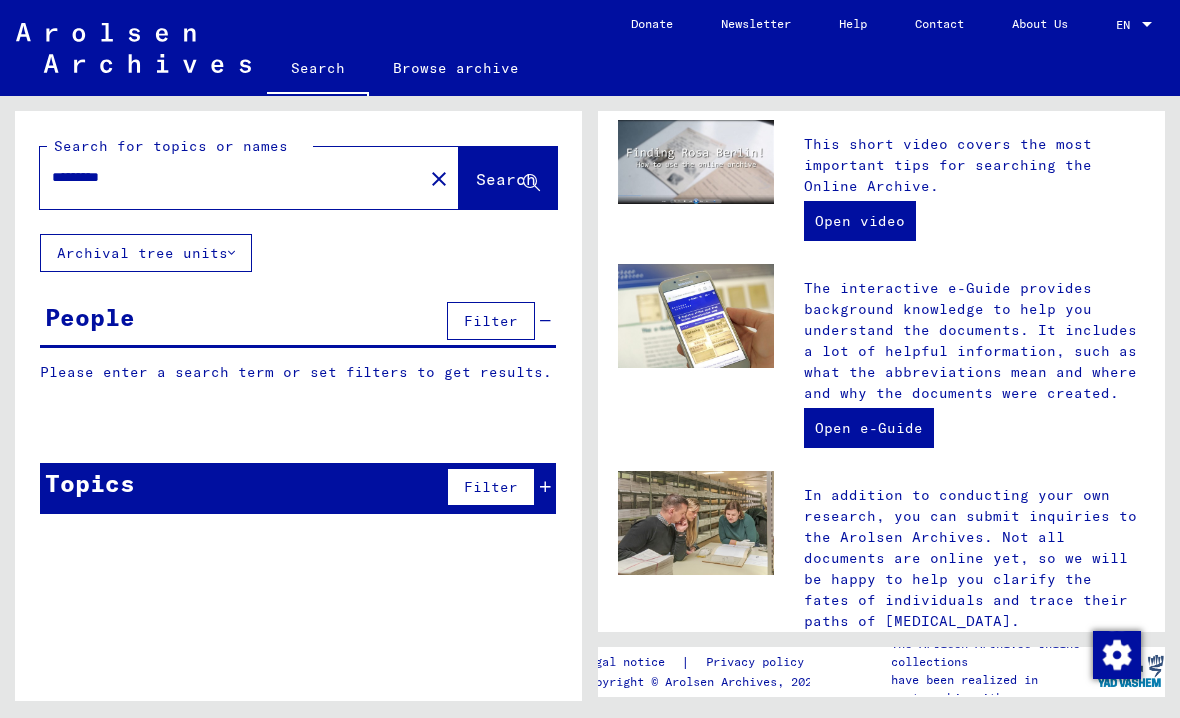 click on "********" at bounding box center [225, 177] 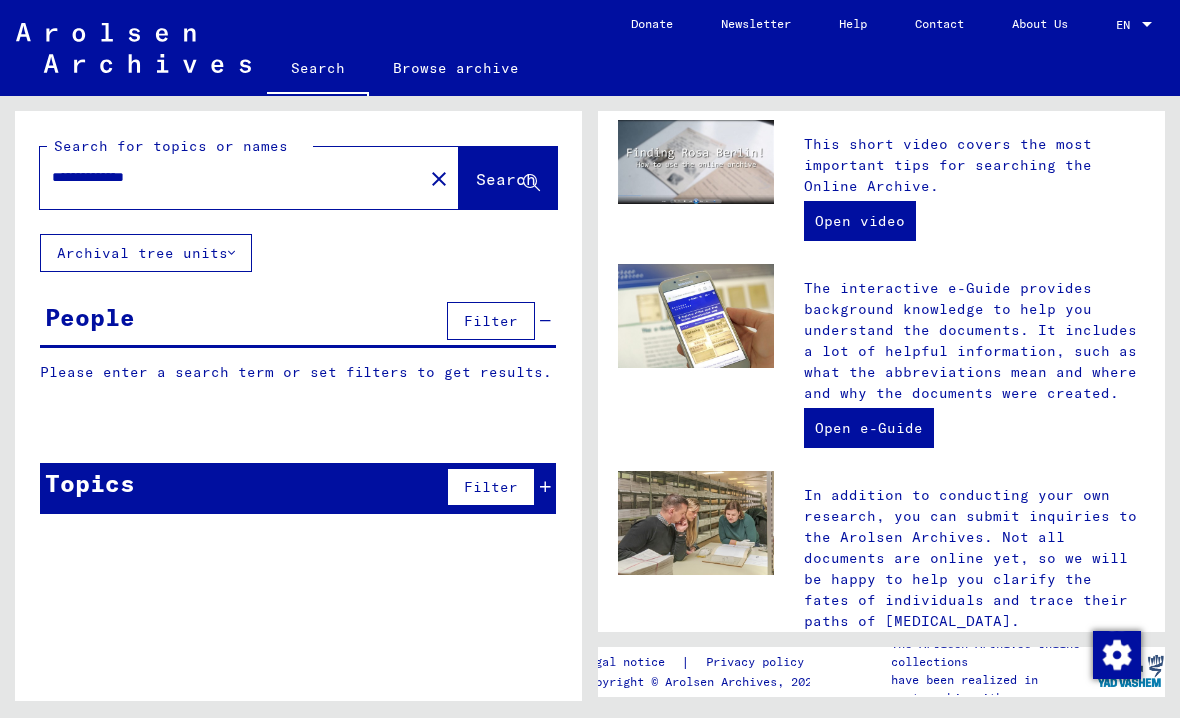 click on "Search" 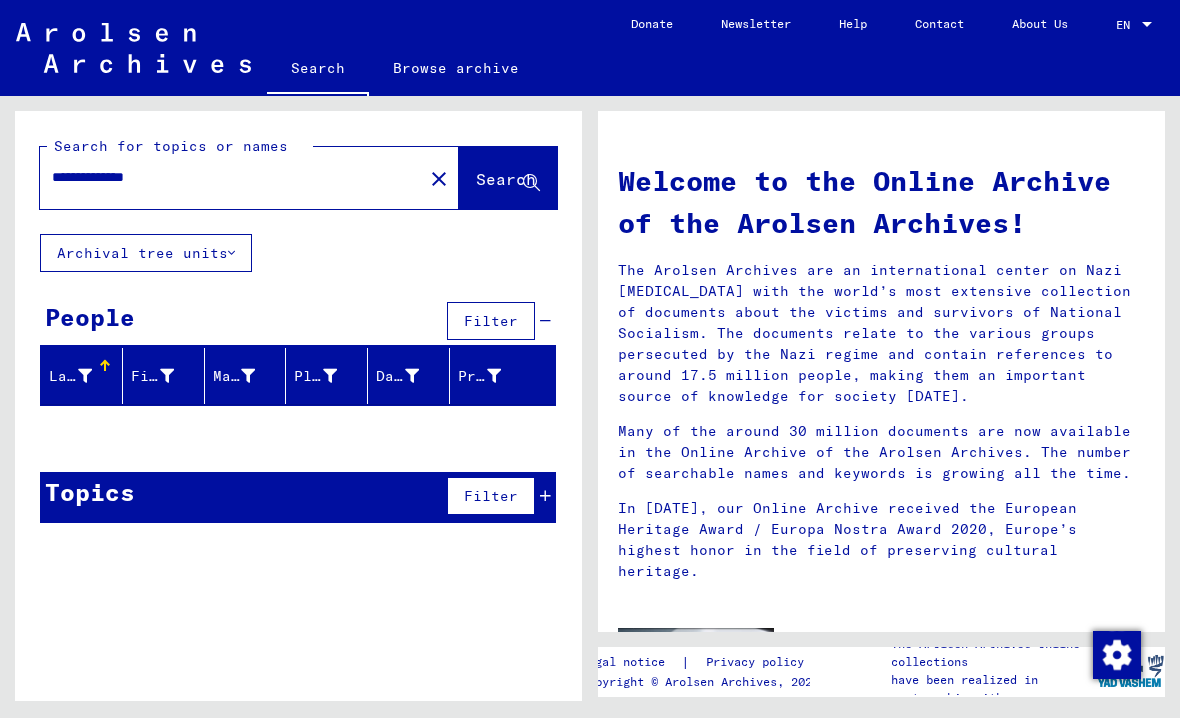scroll, scrollTop: 0, scrollLeft: 0, axis: both 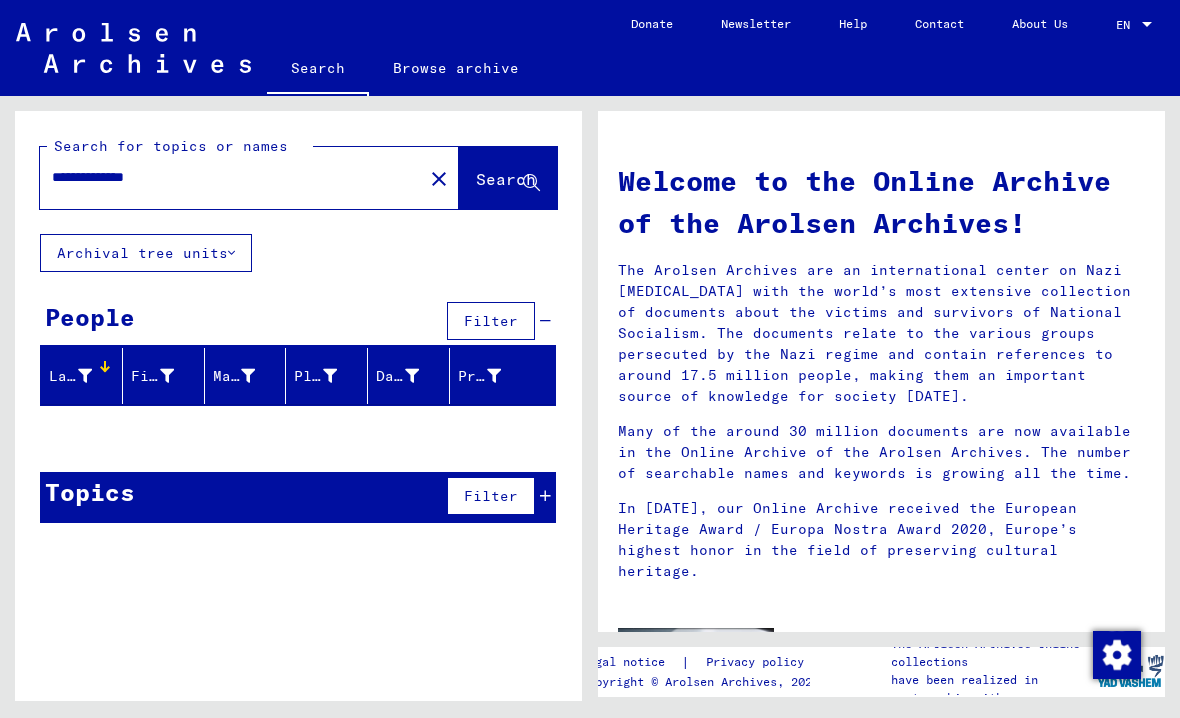 click on "**********" at bounding box center [225, 177] 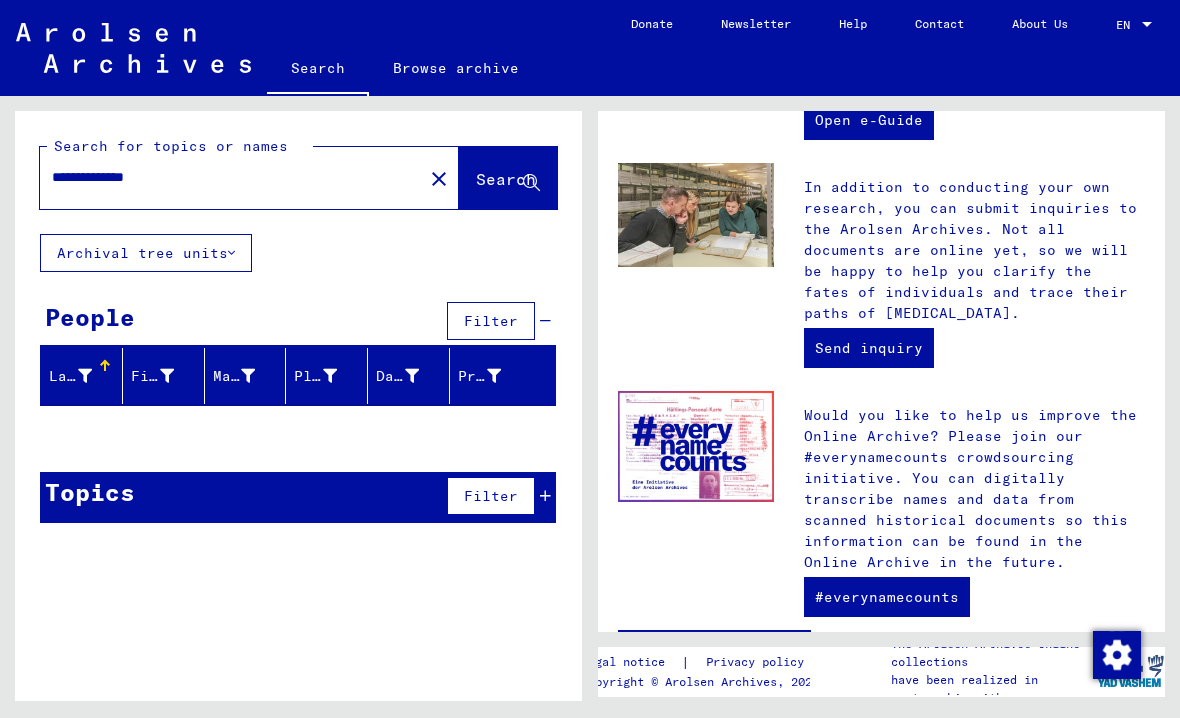 scroll, scrollTop: 815, scrollLeft: 0, axis: vertical 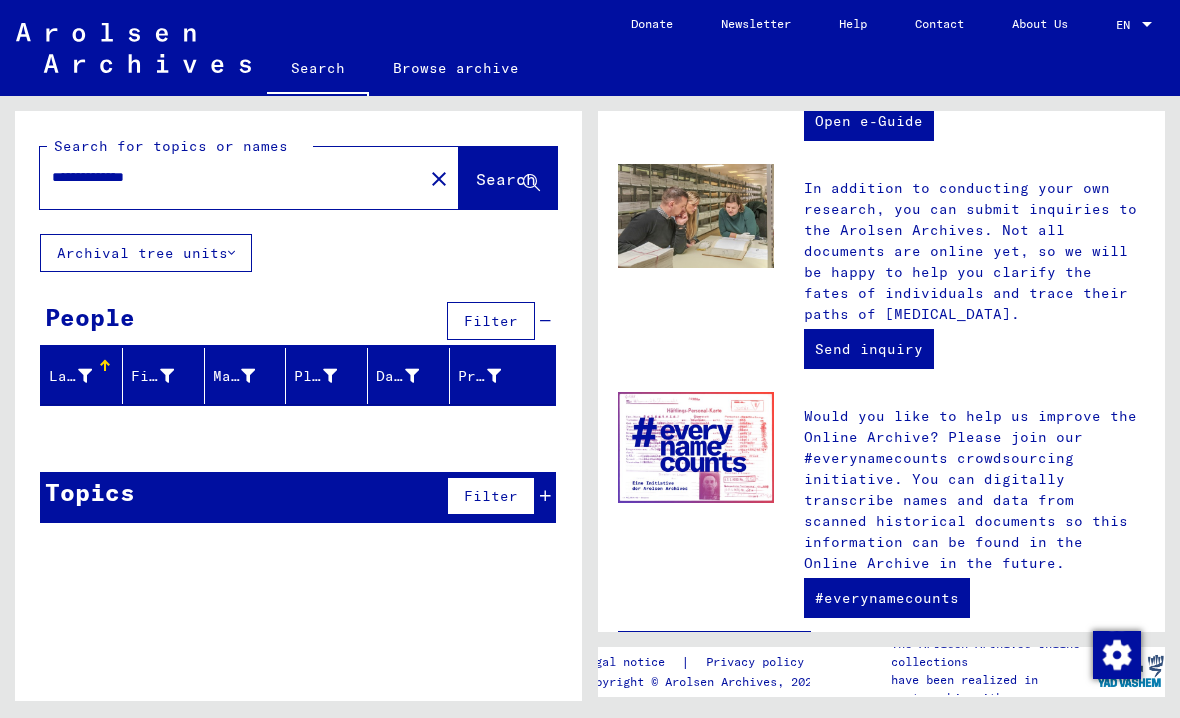 click on "**********" at bounding box center [225, 177] 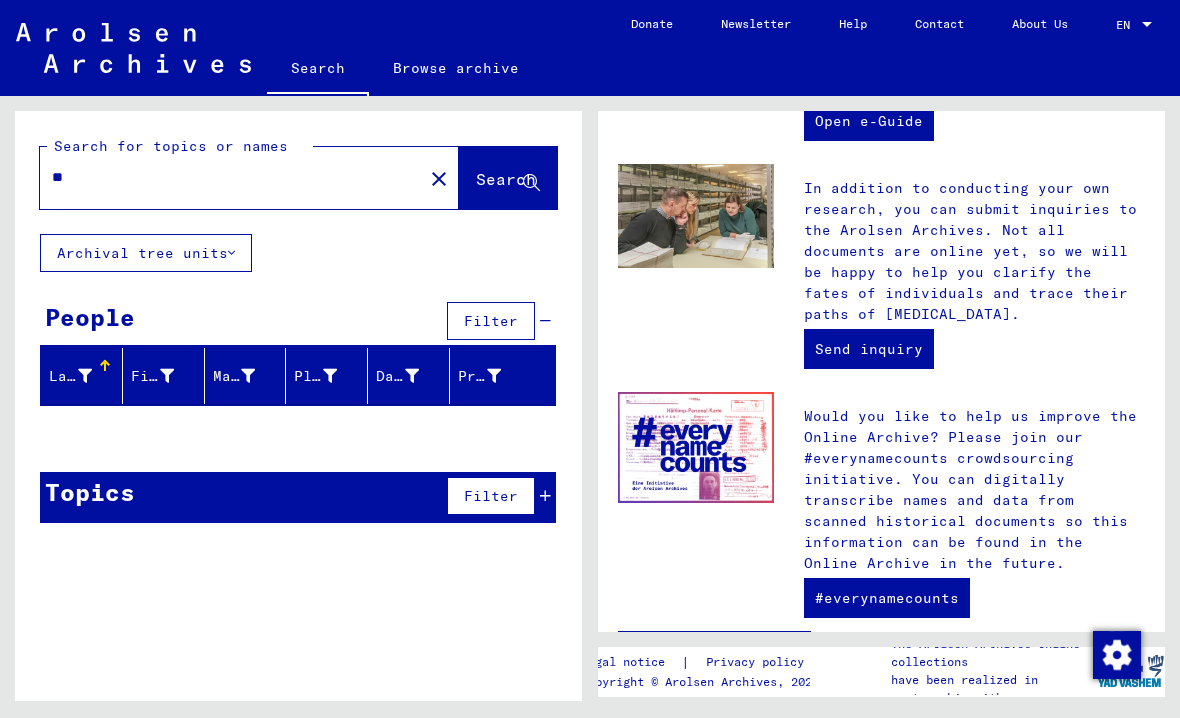 type on "*" 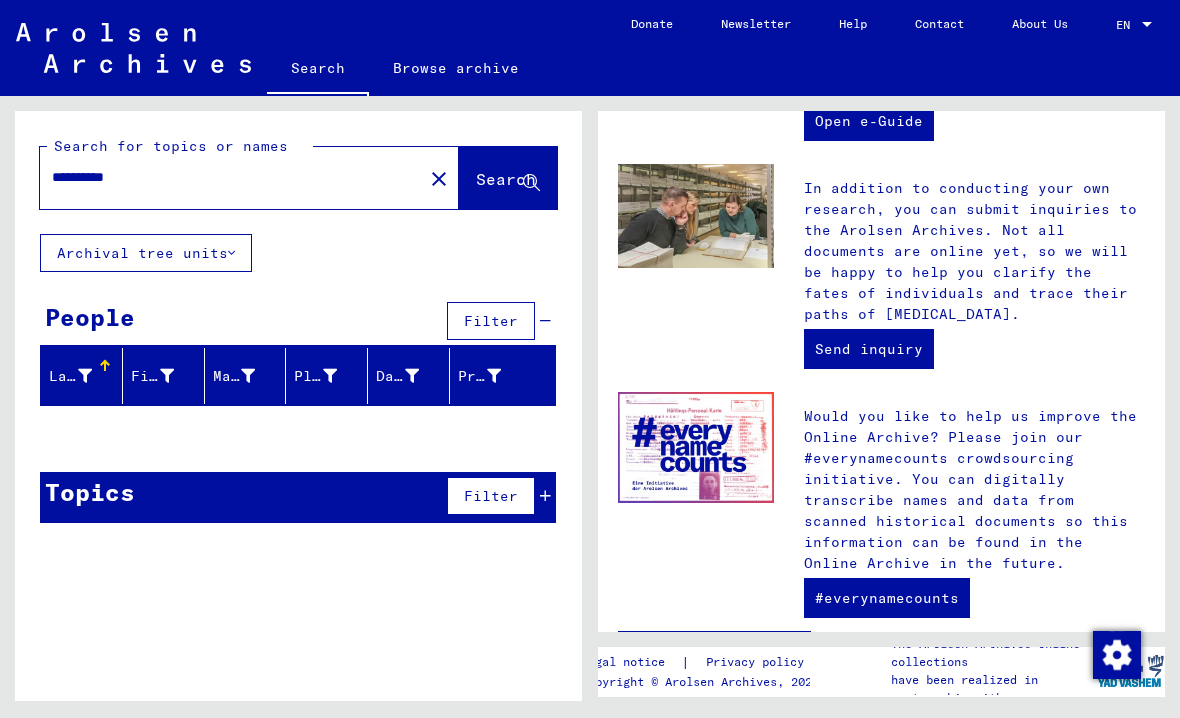 type on "**********" 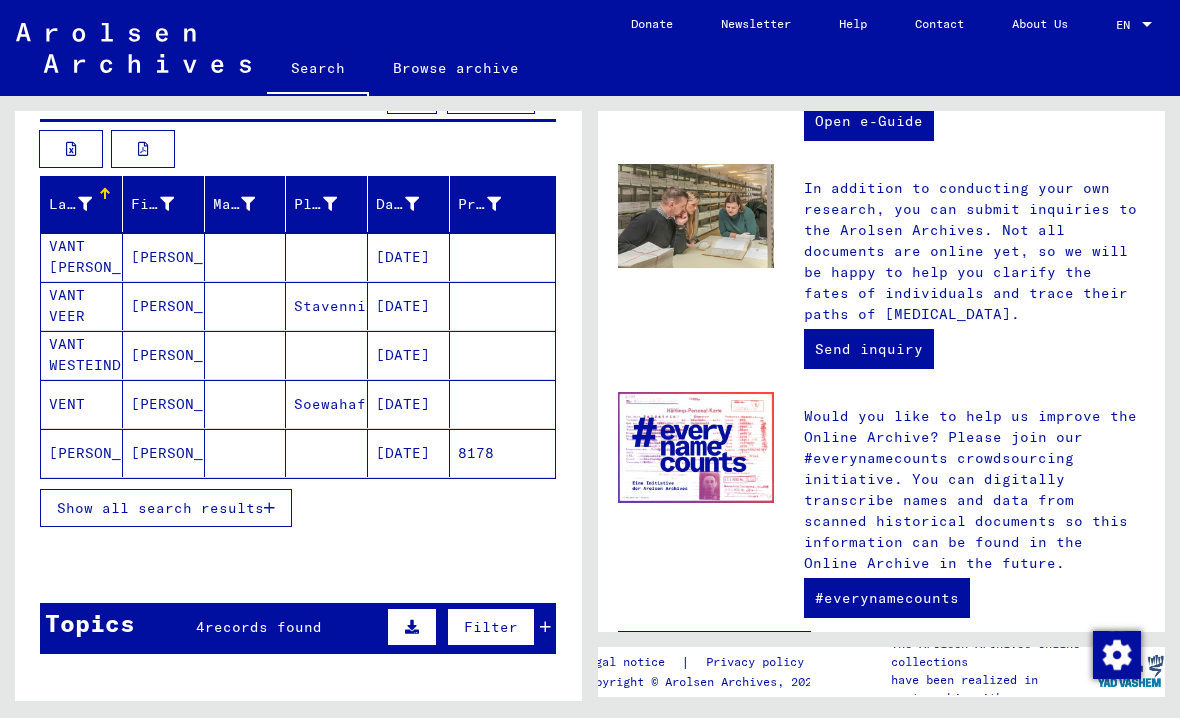 scroll, scrollTop: 227, scrollLeft: 0, axis: vertical 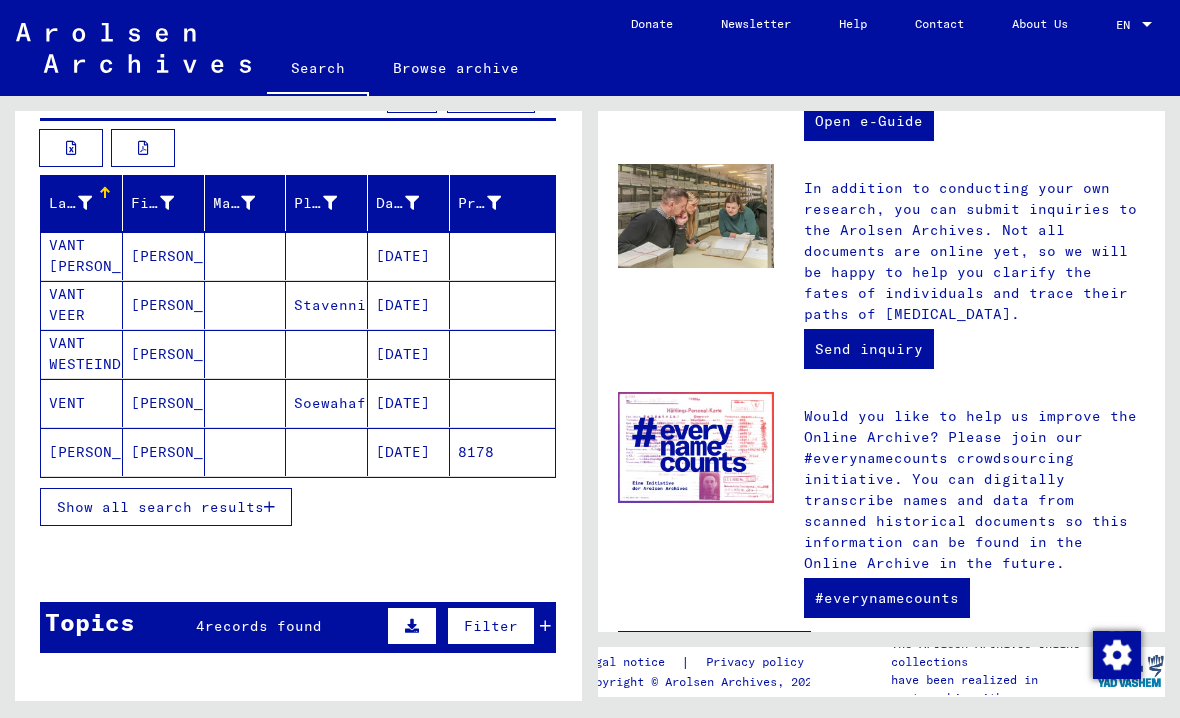 click on "[PERSON_NAME]" 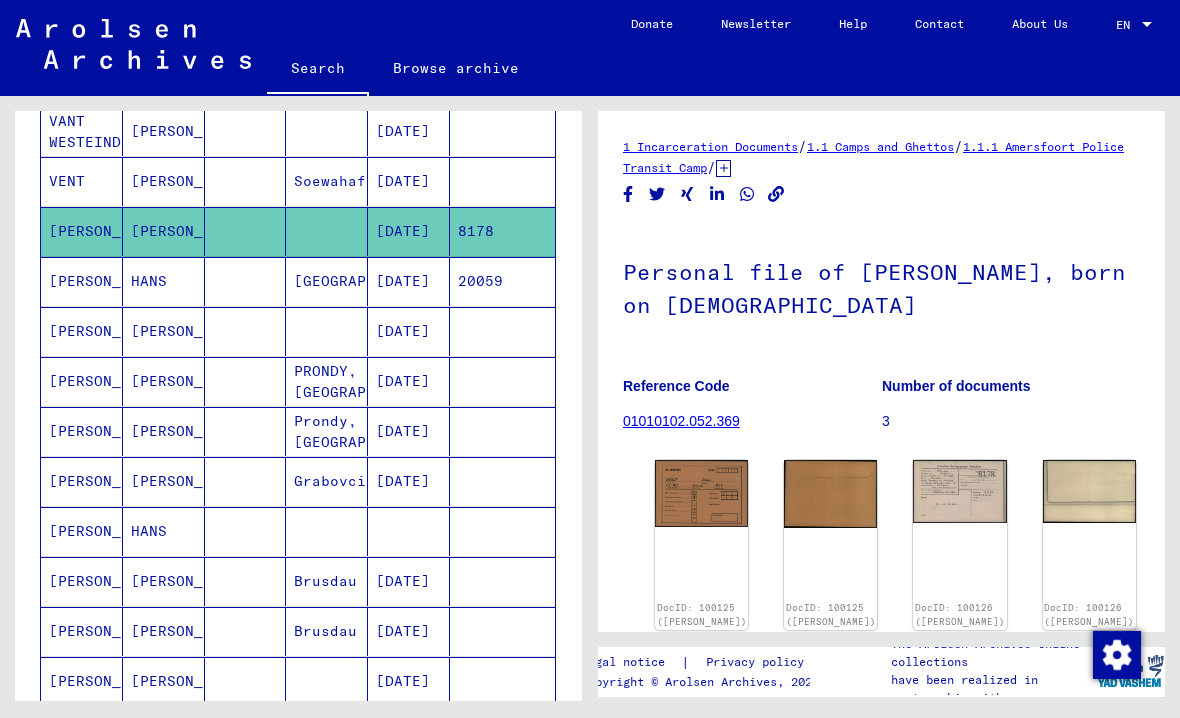 scroll, scrollTop: 474, scrollLeft: 0, axis: vertical 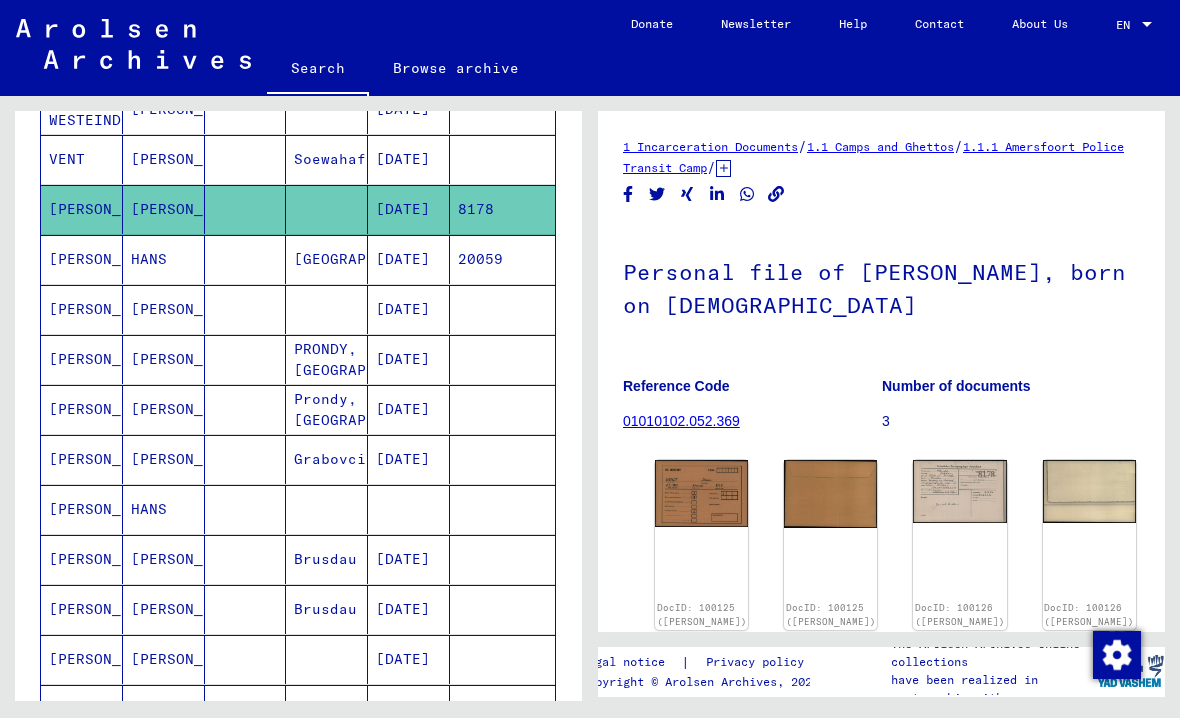 click on "[PERSON_NAME]" at bounding box center [164, 509] 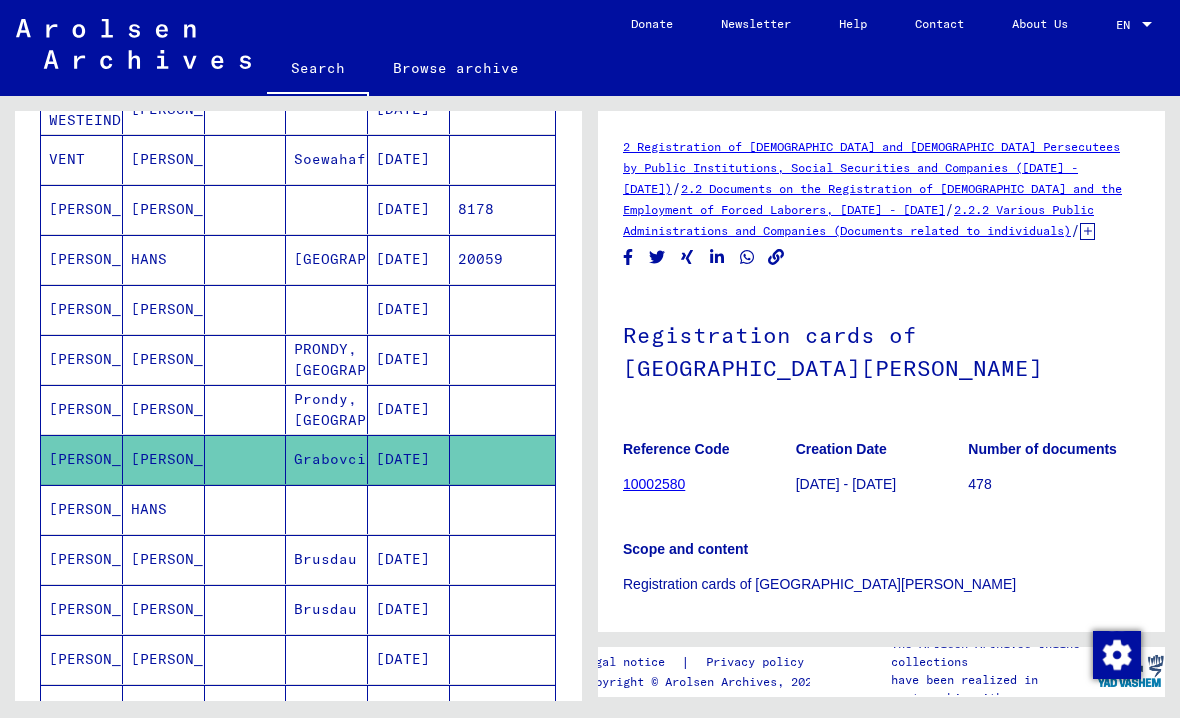 scroll, scrollTop: 0, scrollLeft: 0, axis: both 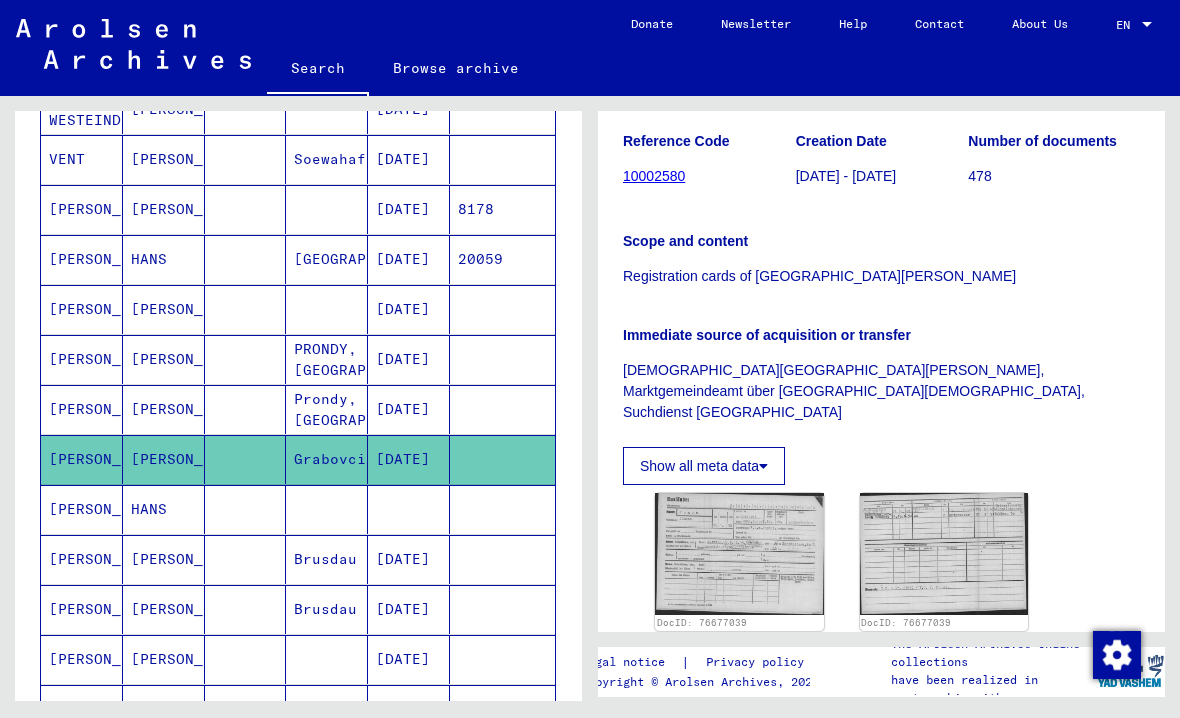 click 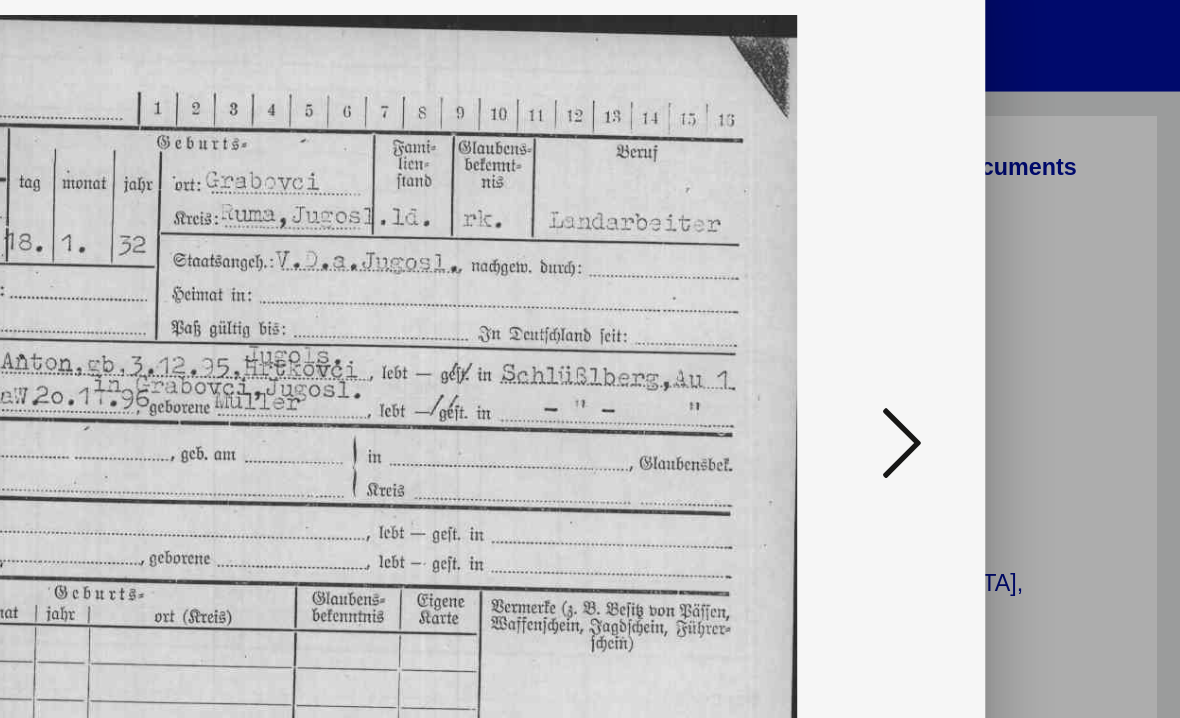 click at bounding box center [1012, 307] 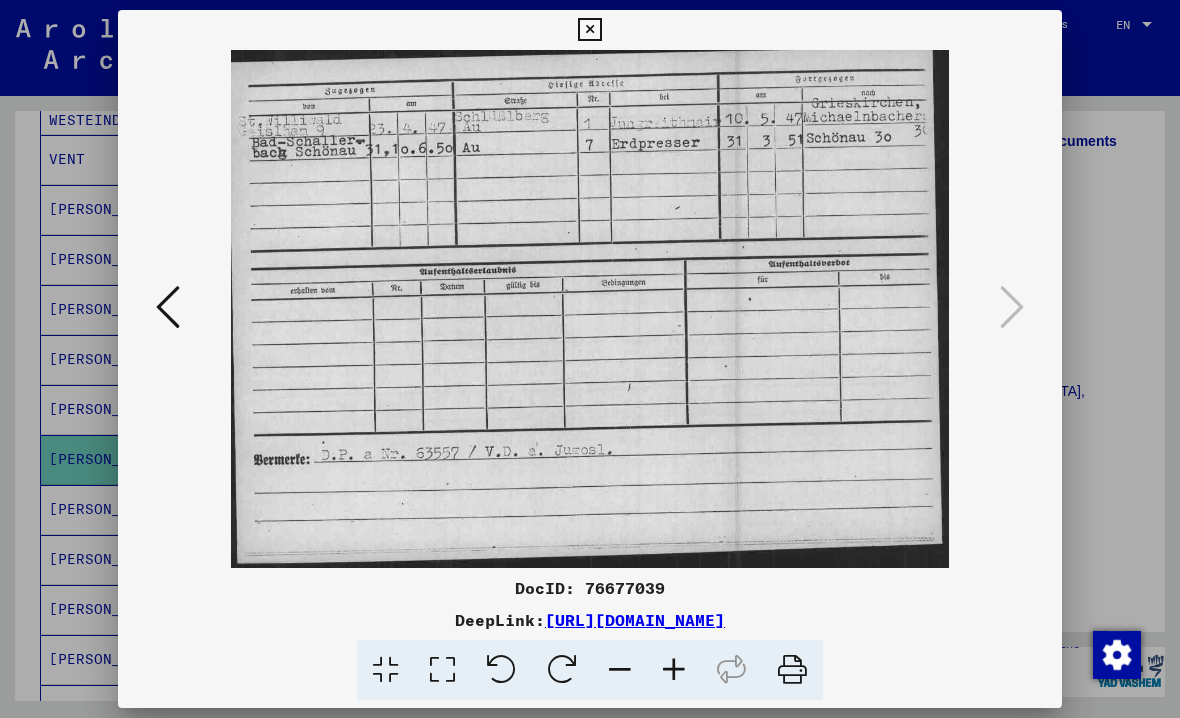 click at bounding box center [590, 359] 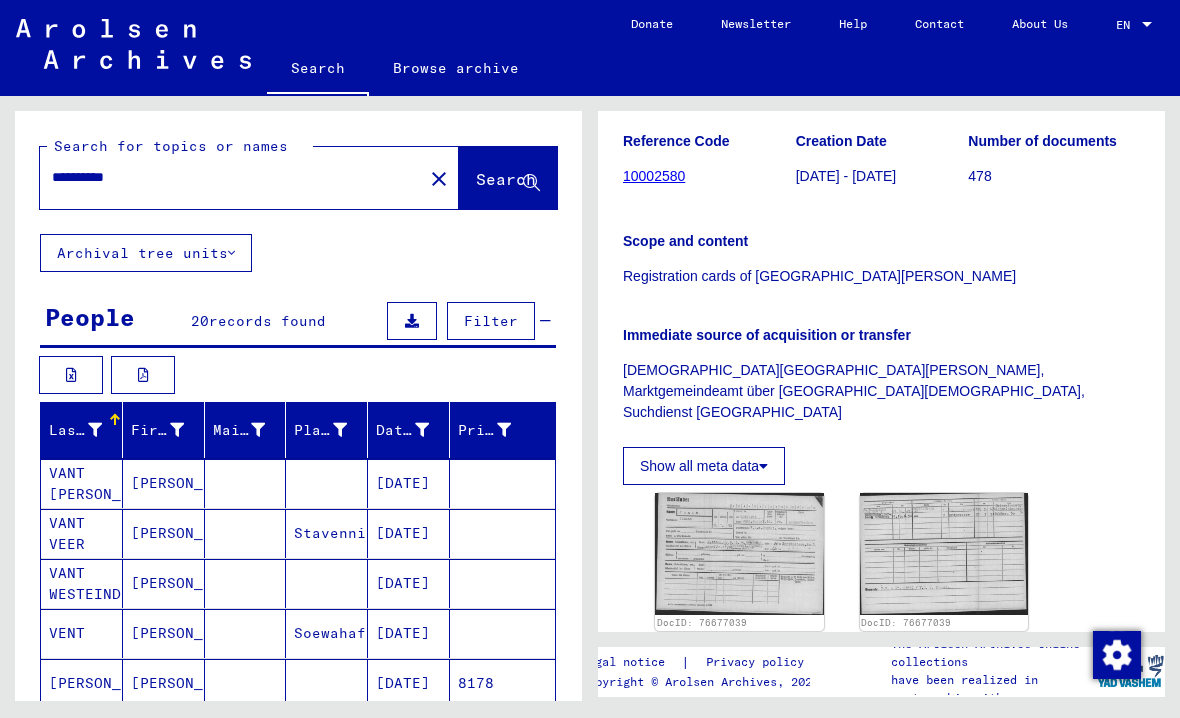 scroll, scrollTop: 0, scrollLeft: 0, axis: both 